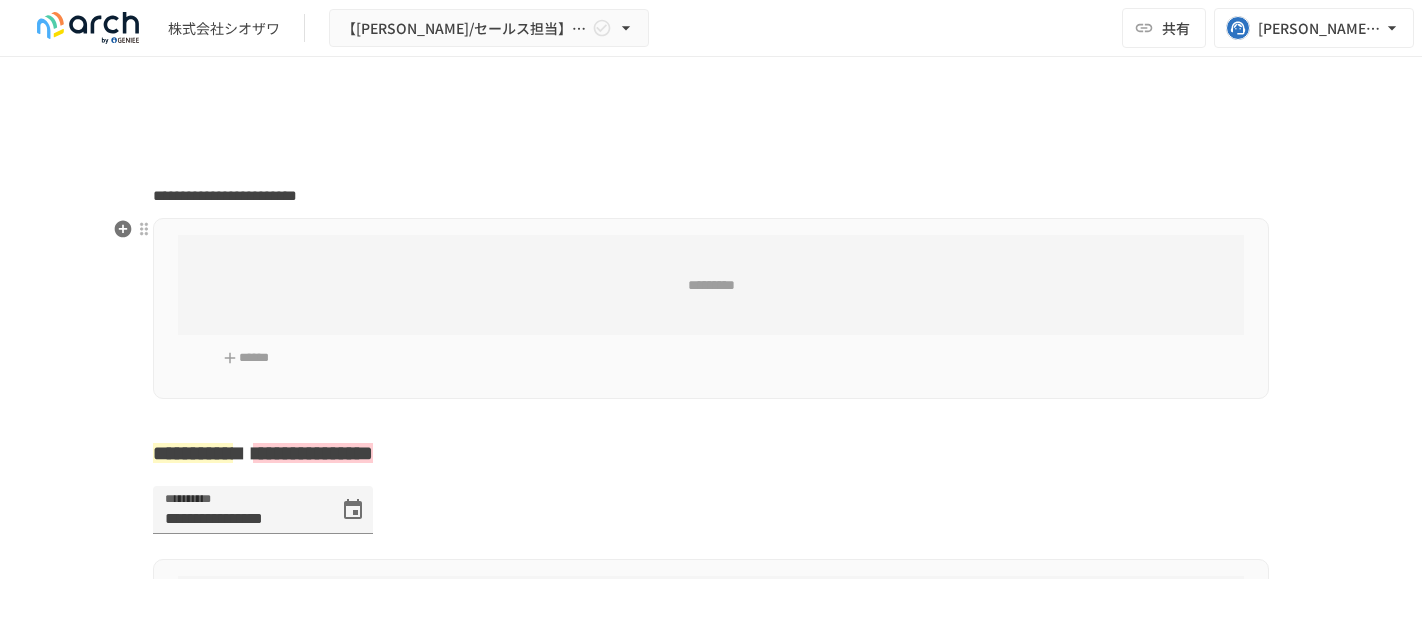 type on "**********" 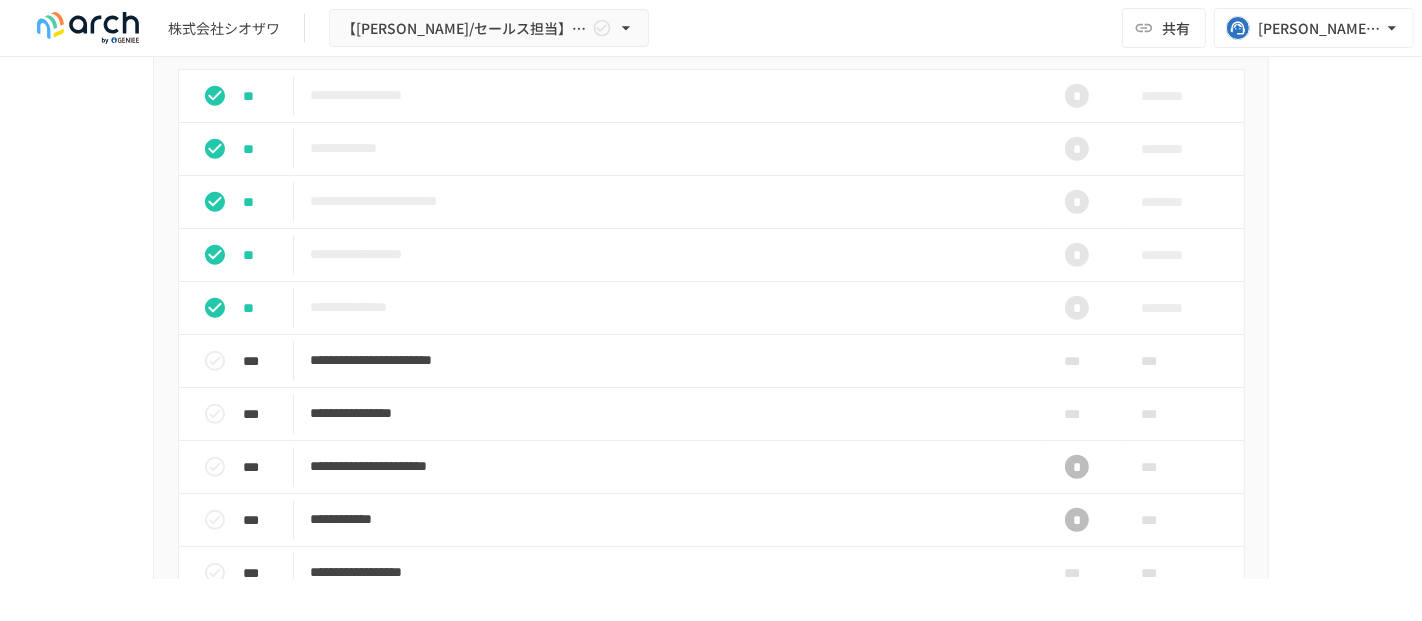 scroll, scrollTop: 1768, scrollLeft: 0, axis: vertical 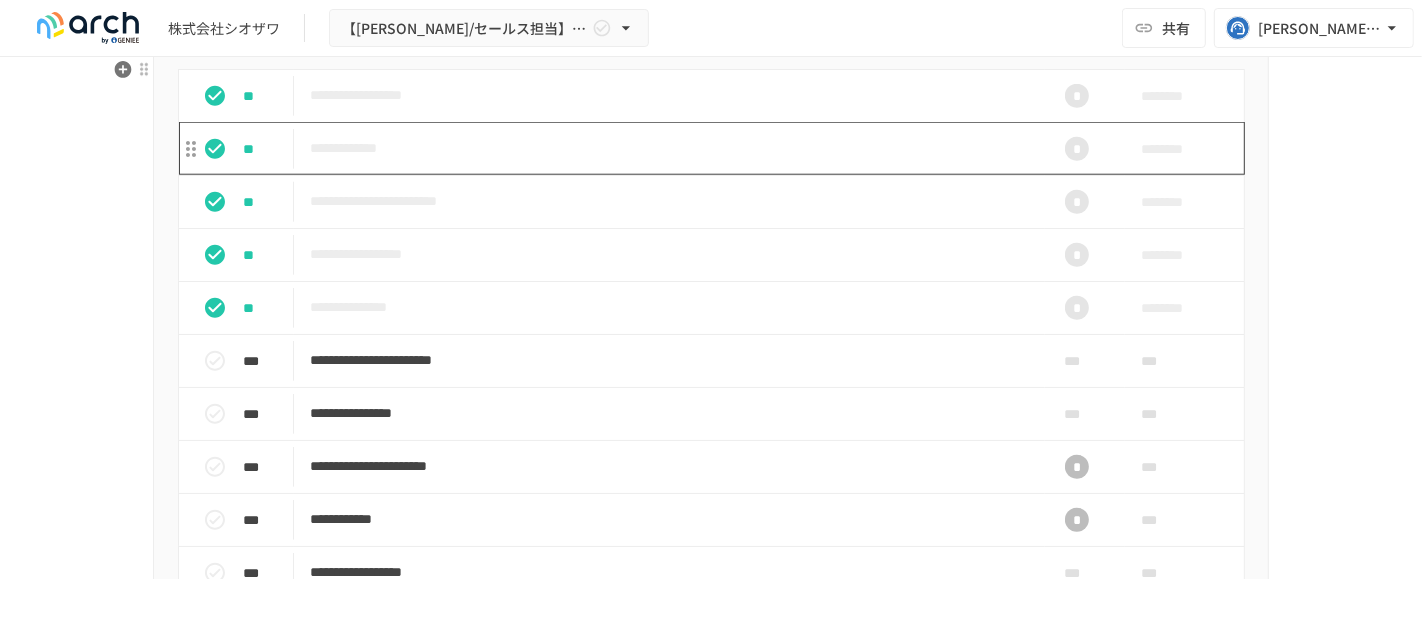 click on "**********" at bounding box center (669, 148) 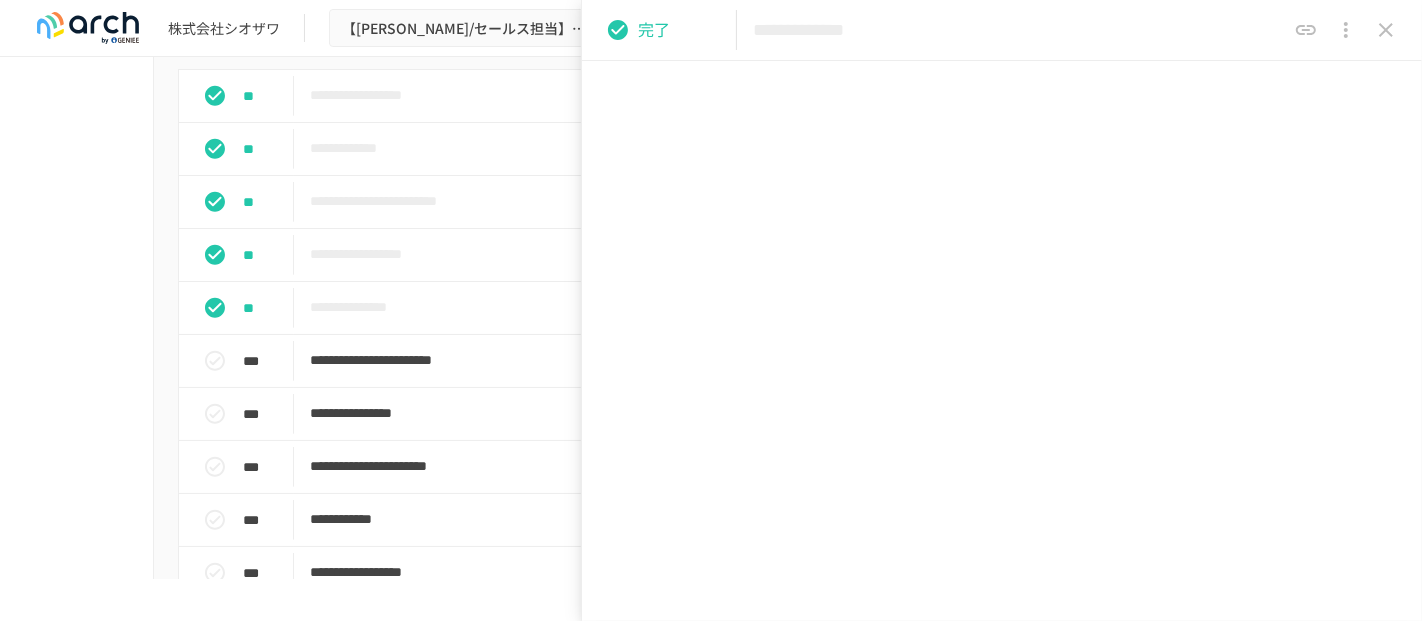 scroll, scrollTop: 1070, scrollLeft: 0, axis: vertical 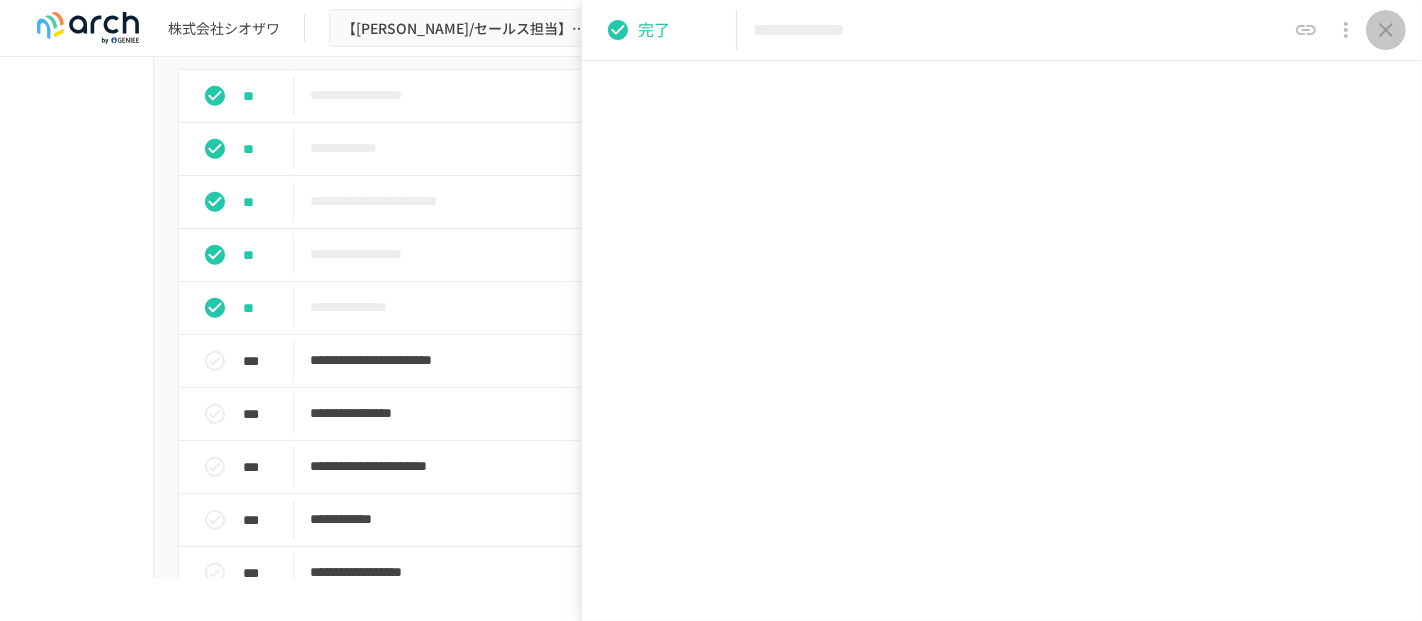 click 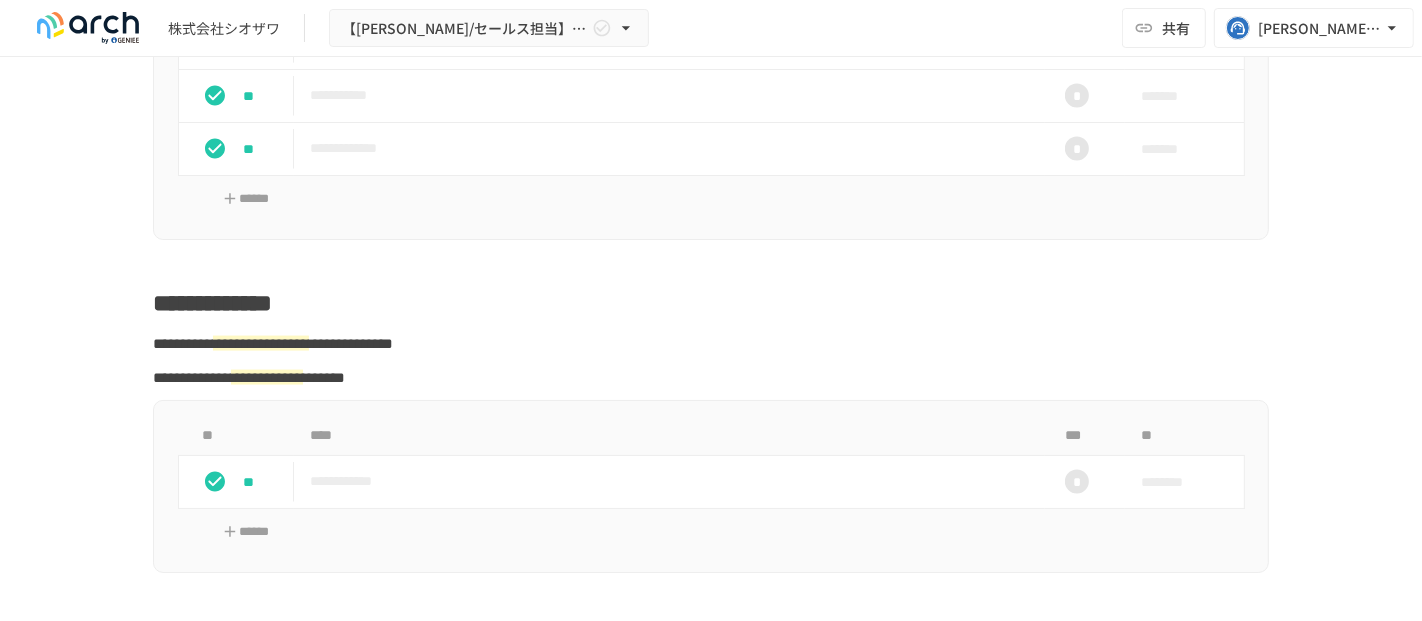 scroll, scrollTop: 2455, scrollLeft: 0, axis: vertical 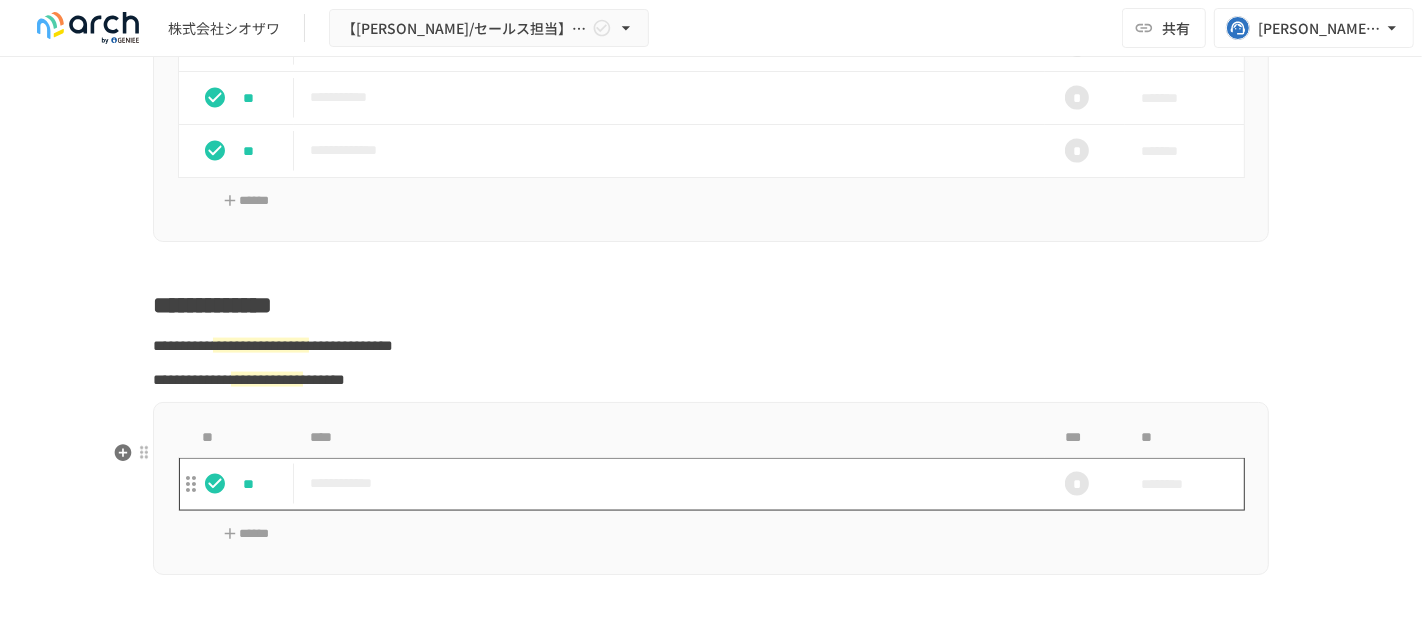 click on "**********" at bounding box center [669, 483] 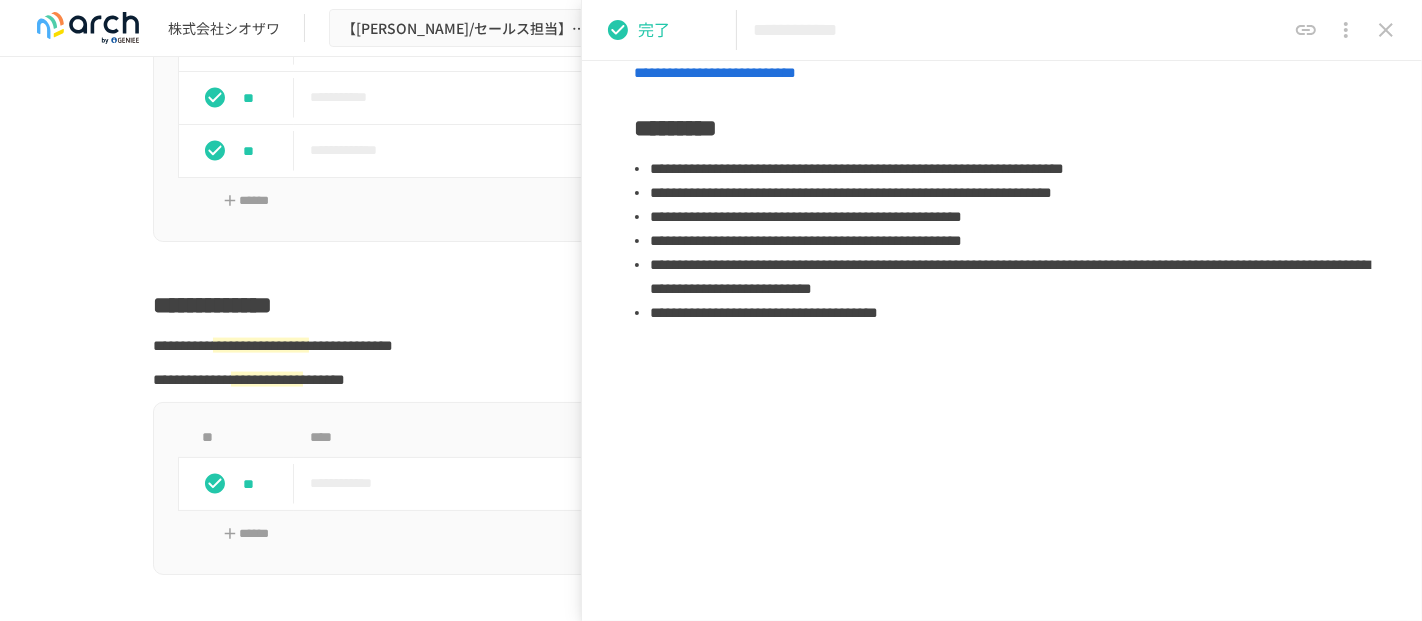 scroll, scrollTop: 395, scrollLeft: 0, axis: vertical 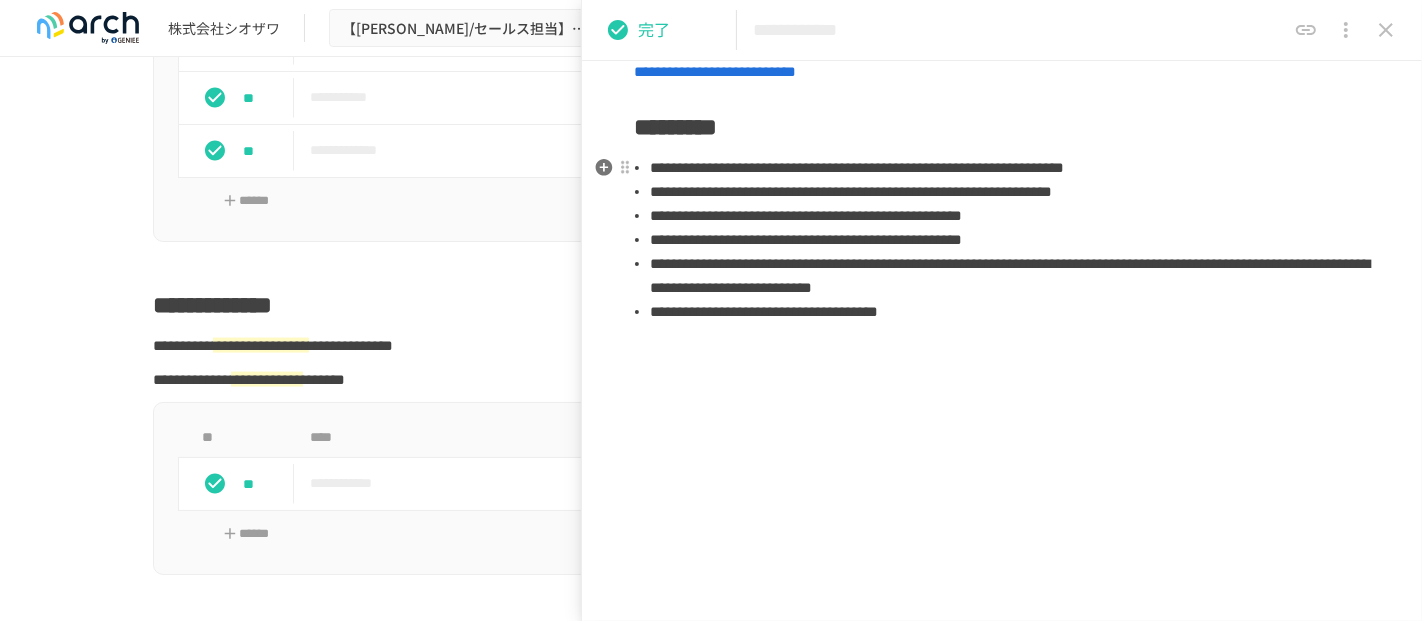 click on "**********" at bounding box center (1010, 168) 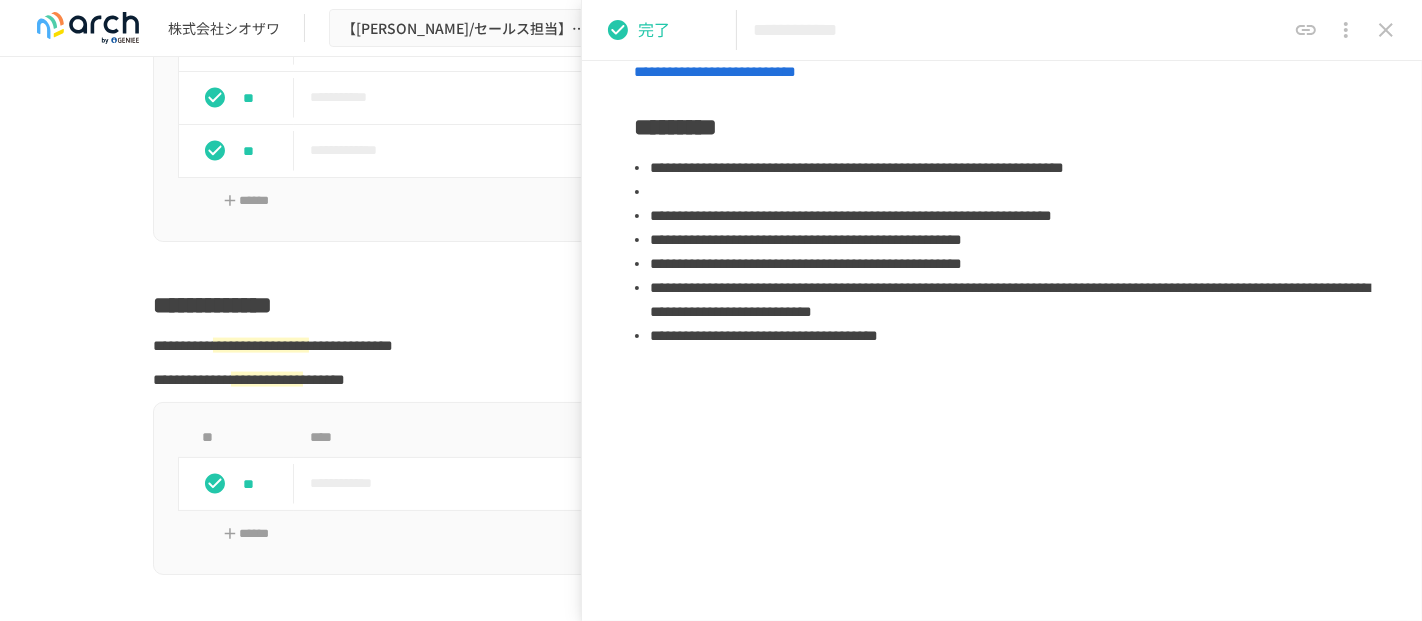 type 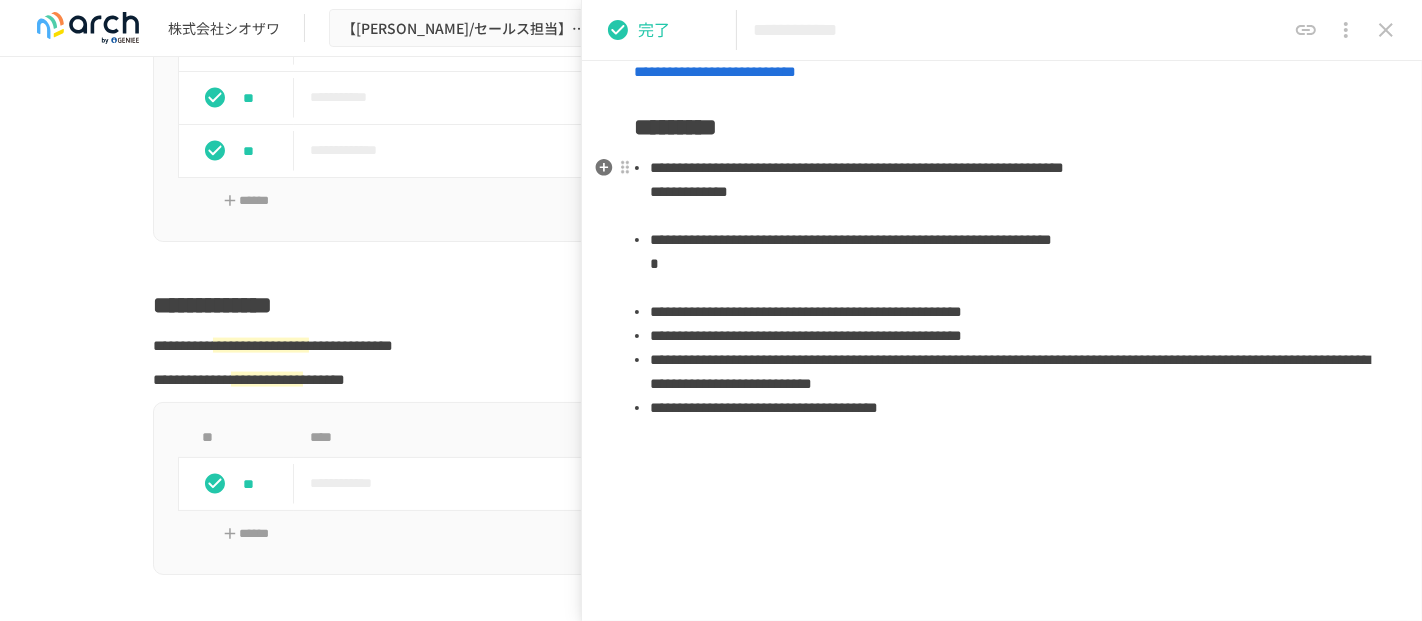 click on "**********" at bounding box center (1010, 192) 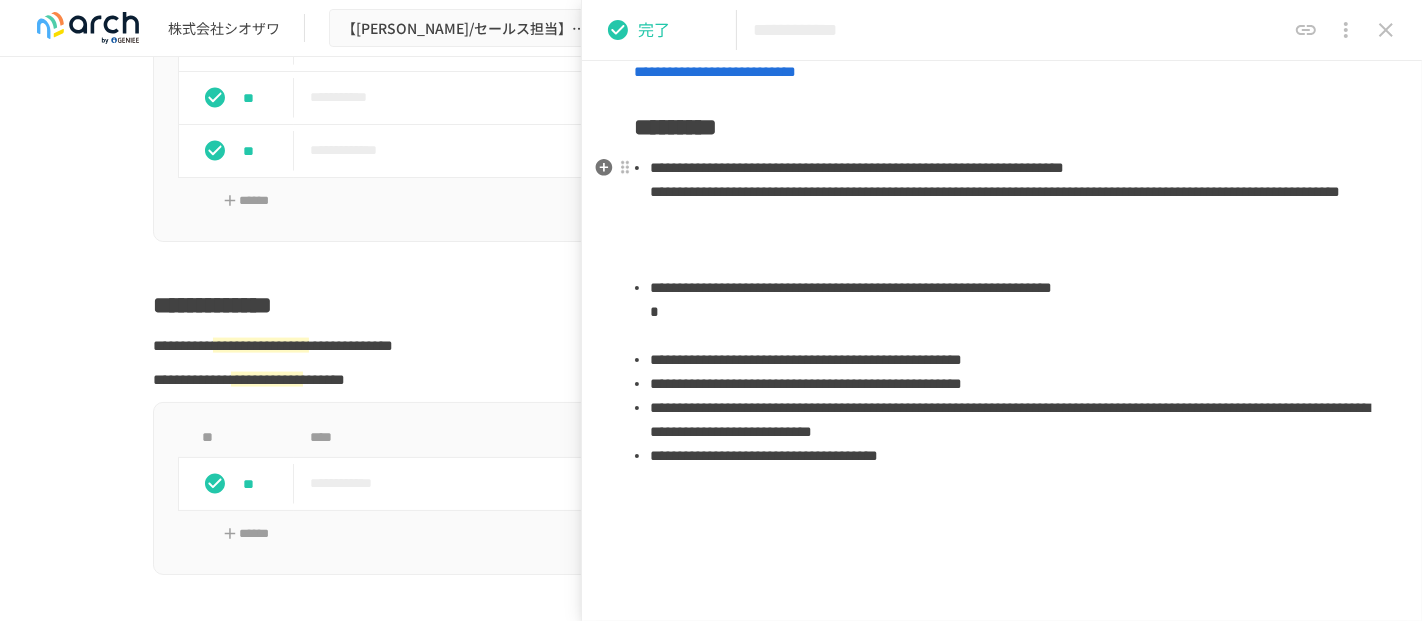 click on "**********" at bounding box center (1010, 216) 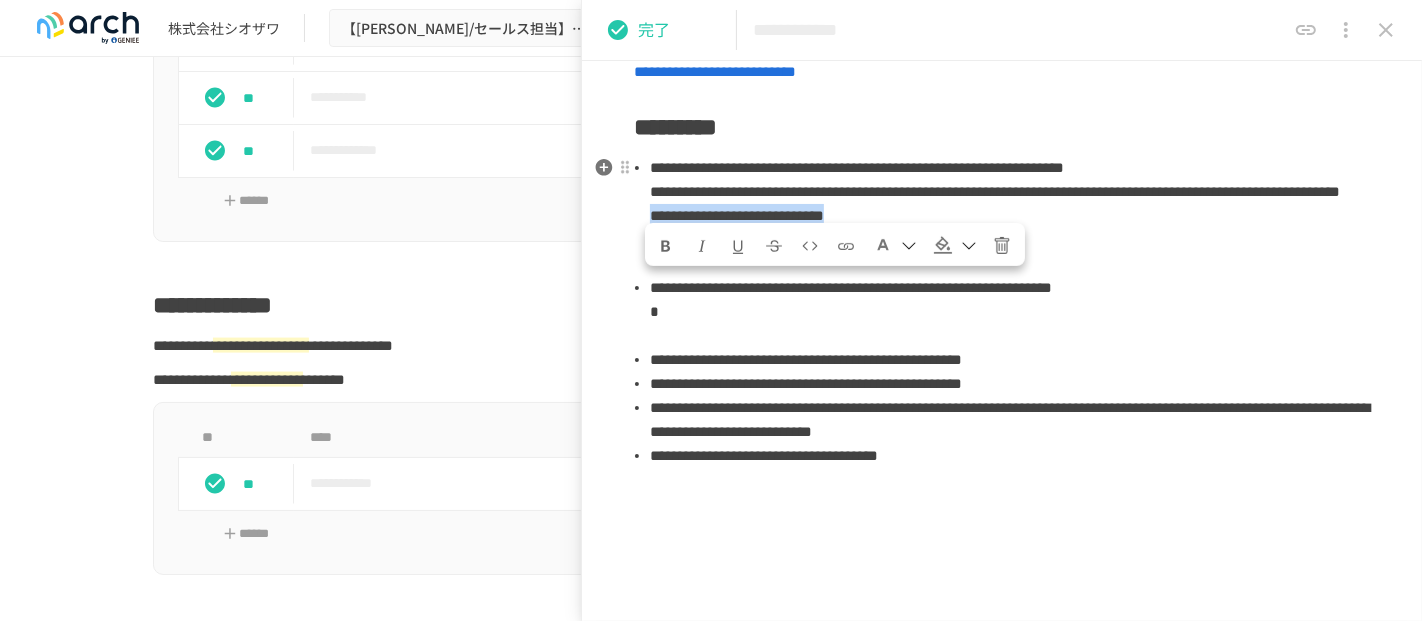 drag, startPoint x: 1049, startPoint y: 281, endPoint x: 652, endPoint y: 283, distance: 397.00504 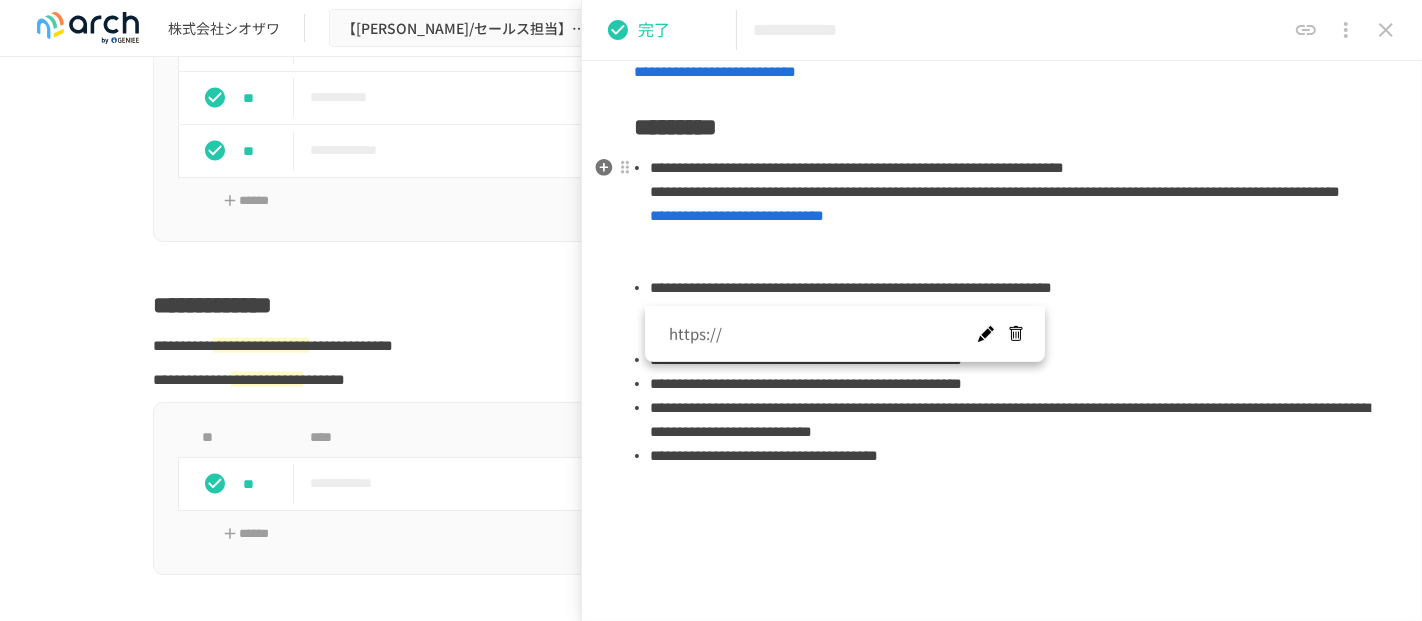 click on "https://" at bounding box center (845, 334) 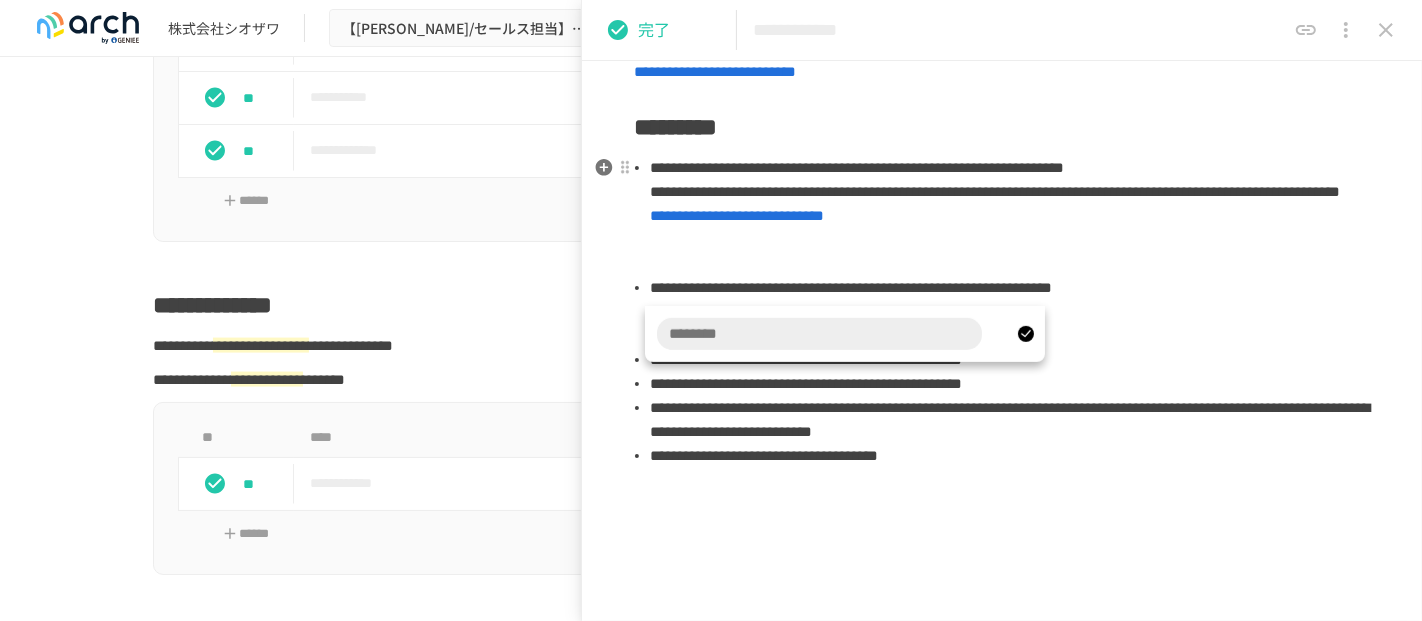 type on "**********" 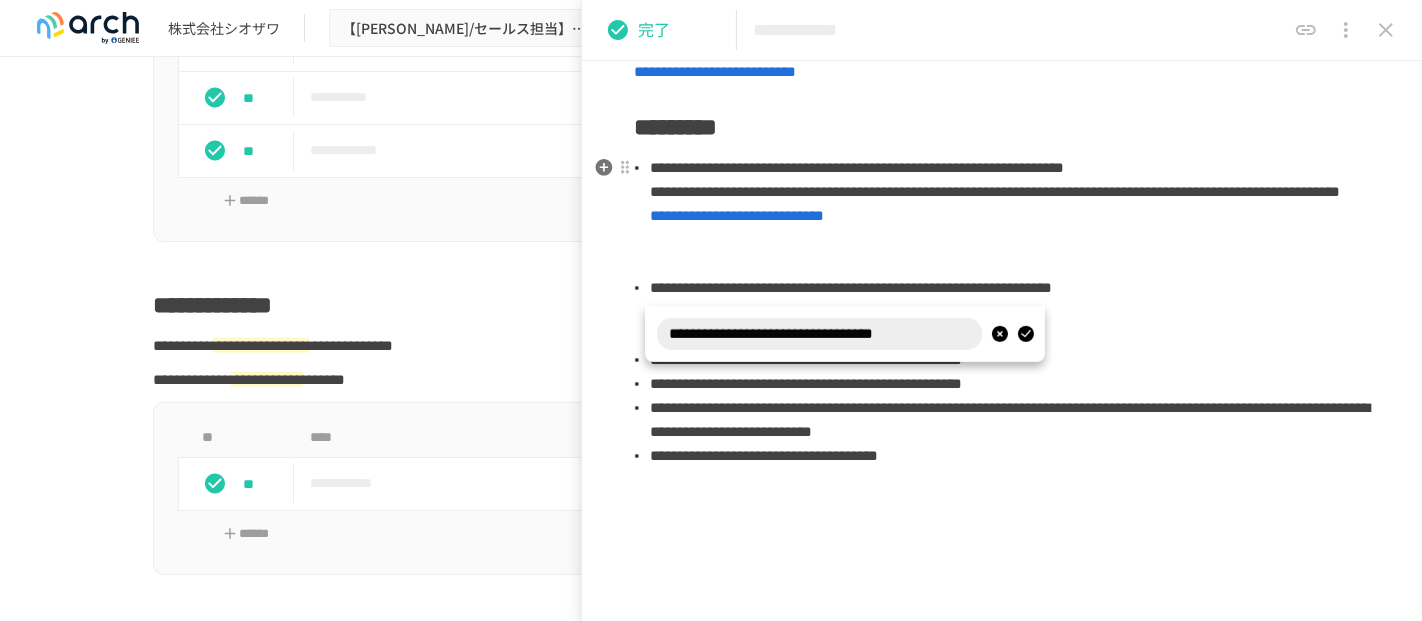 click at bounding box center [1025, 334] 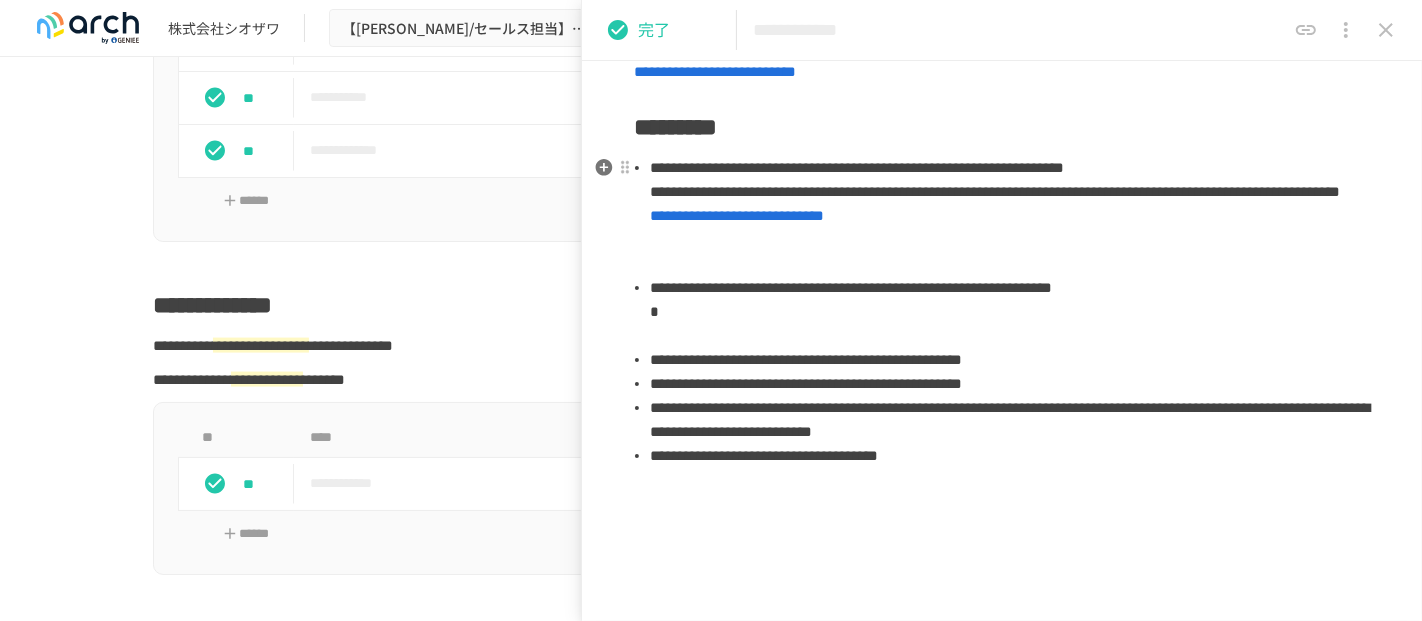 click on "**********" at bounding box center [1010, 216] 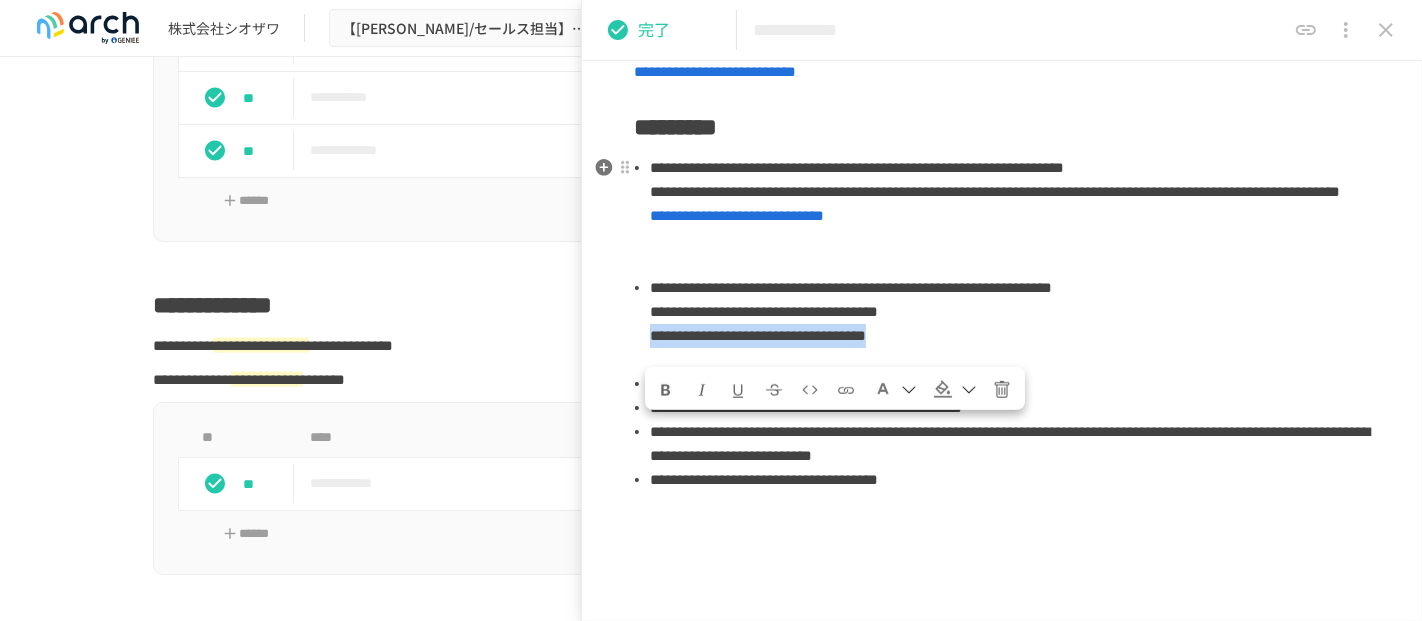 drag, startPoint x: 1140, startPoint y: 427, endPoint x: 653, endPoint y: 436, distance: 487.08316 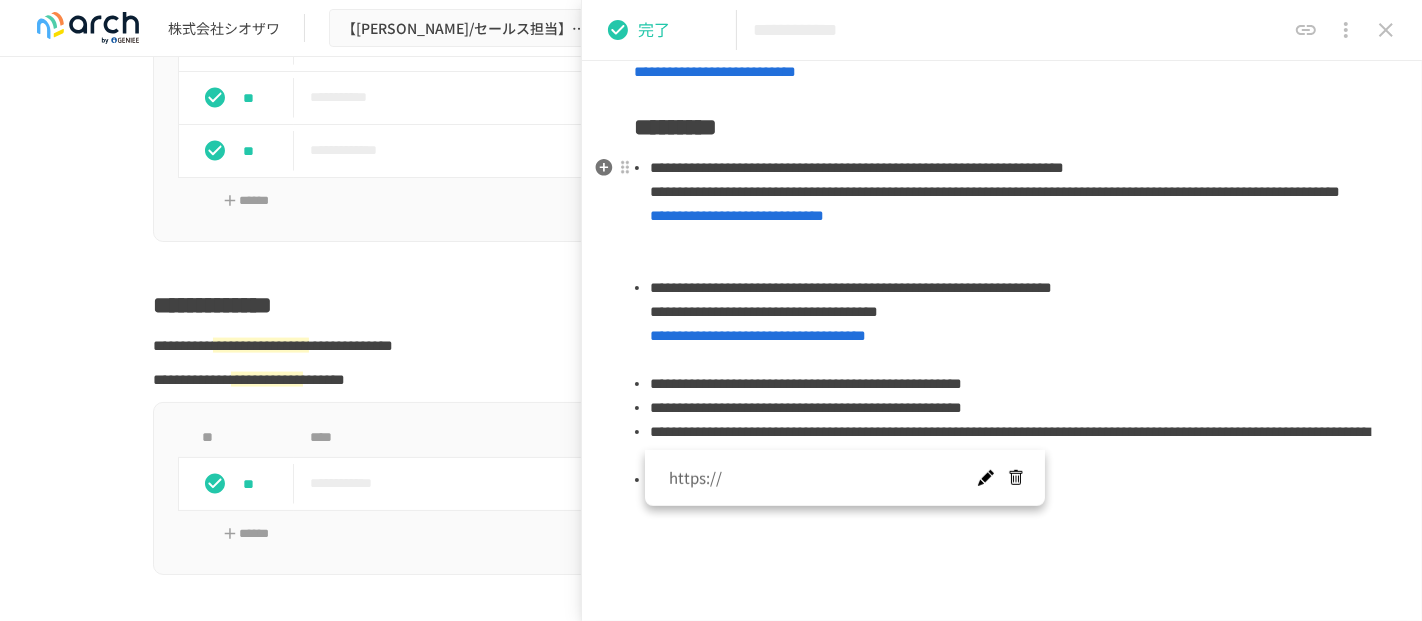 click at bounding box center (985, 478) 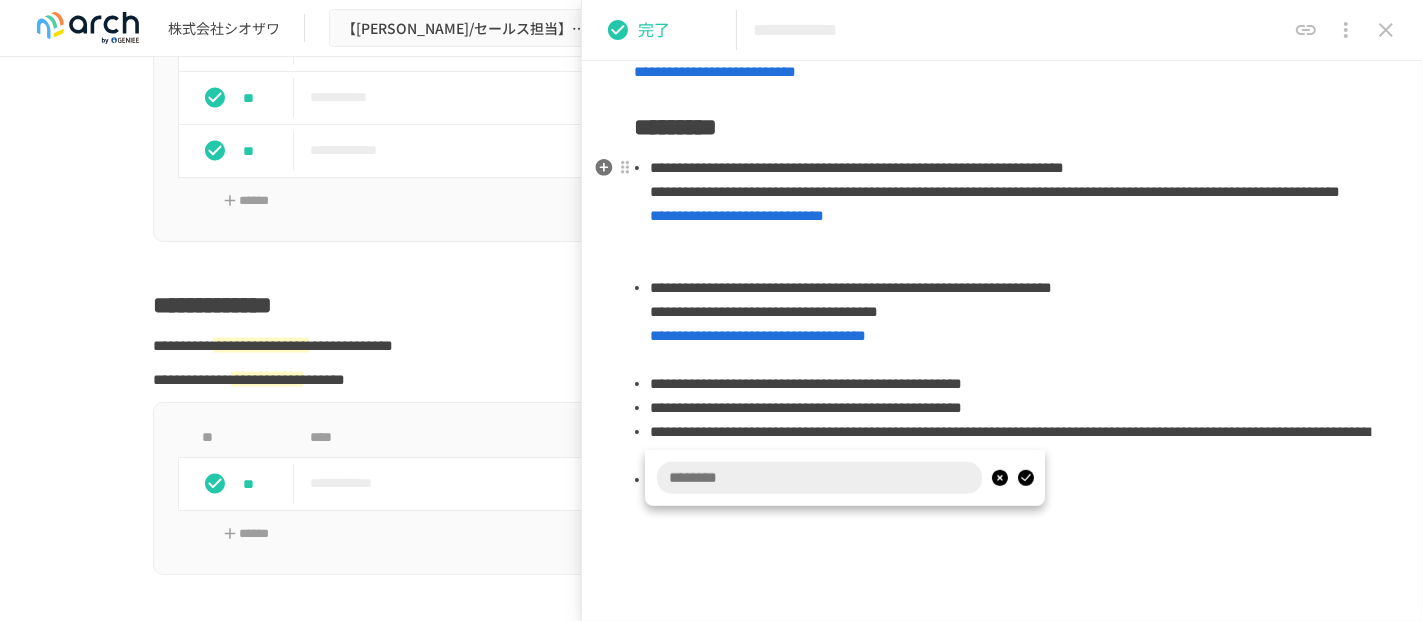 click at bounding box center [819, 478] 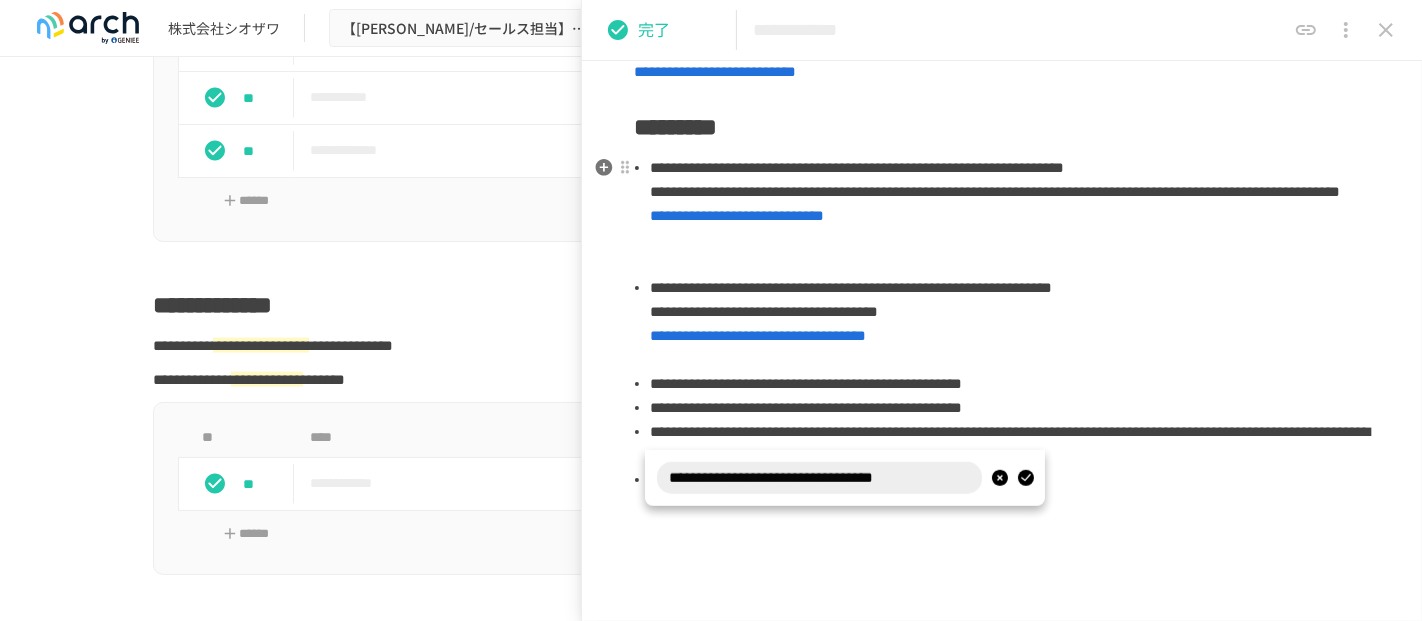 click at bounding box center (1025, 478) 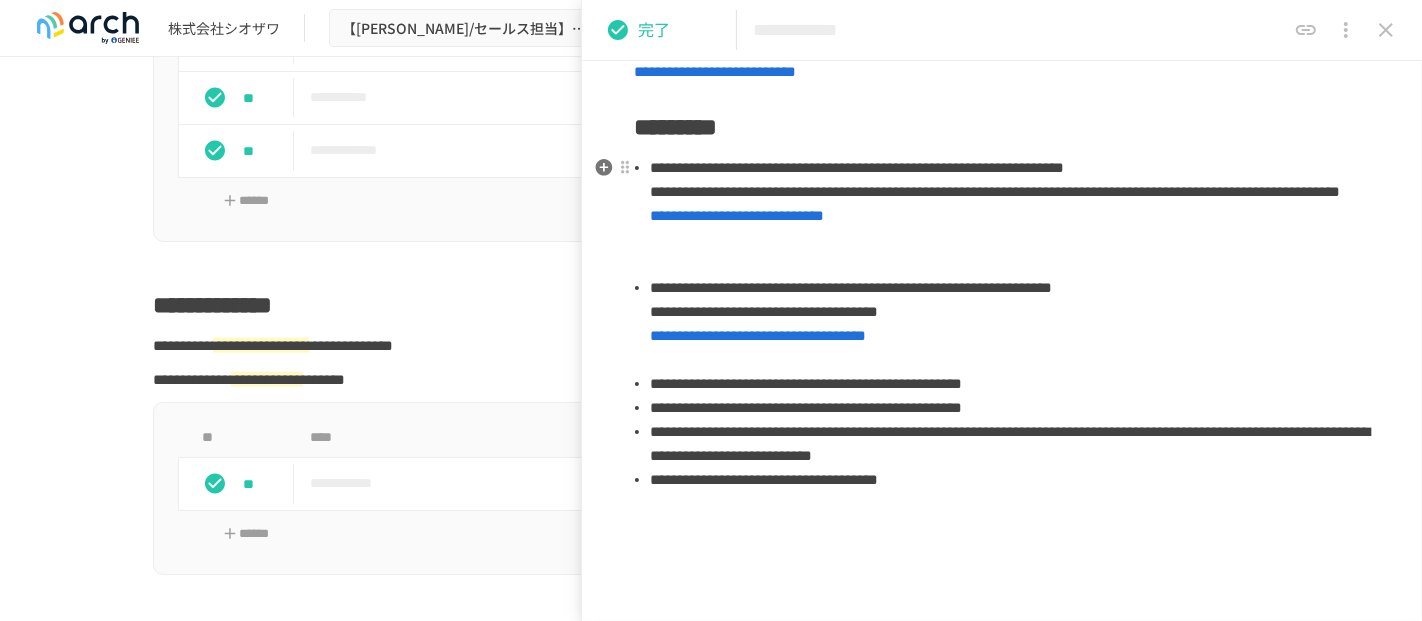 click on "**********" at bounding box center (806, 383) 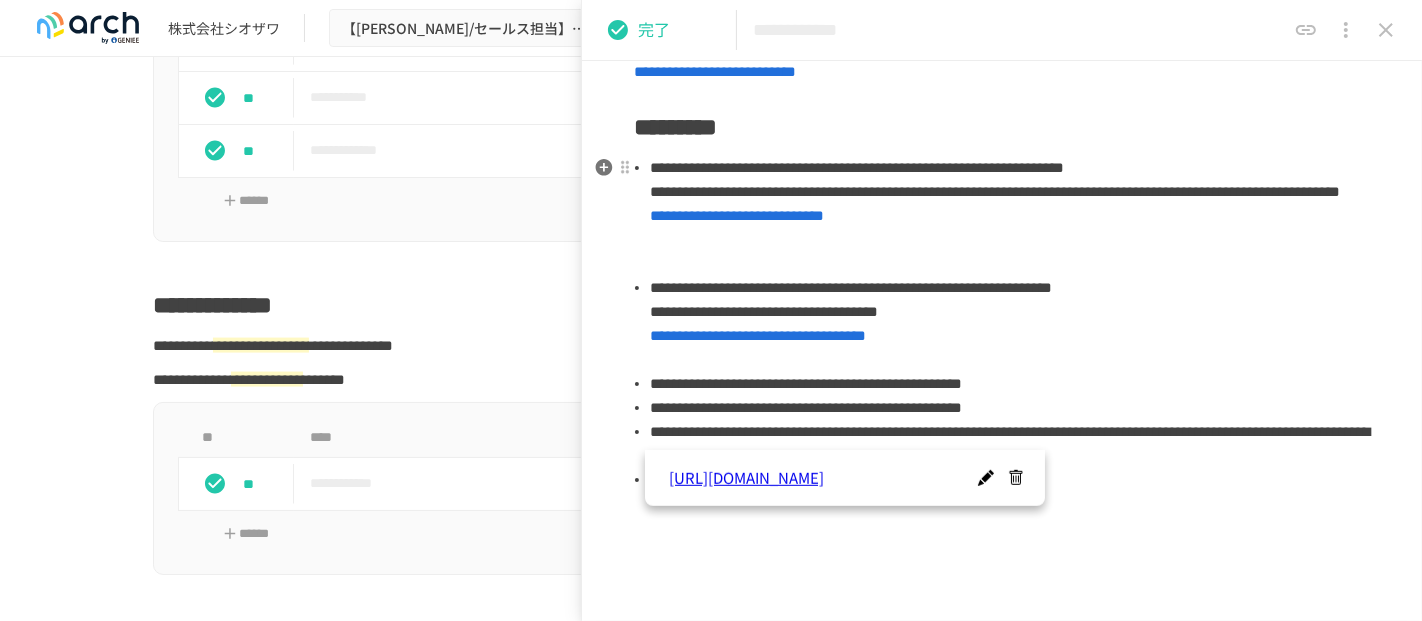 click on "**********" at bounding box center (1010, 324) 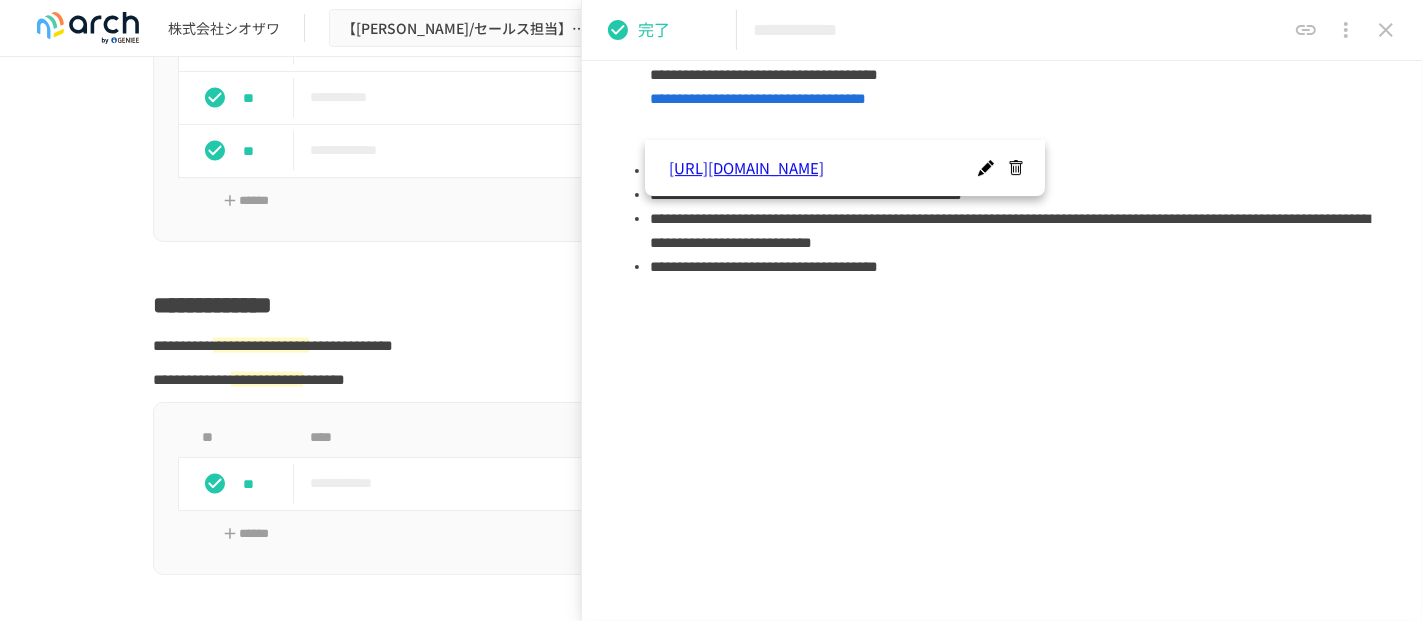 scroll, scrollTop: 691, scrollLeft: 0, axis: vertical 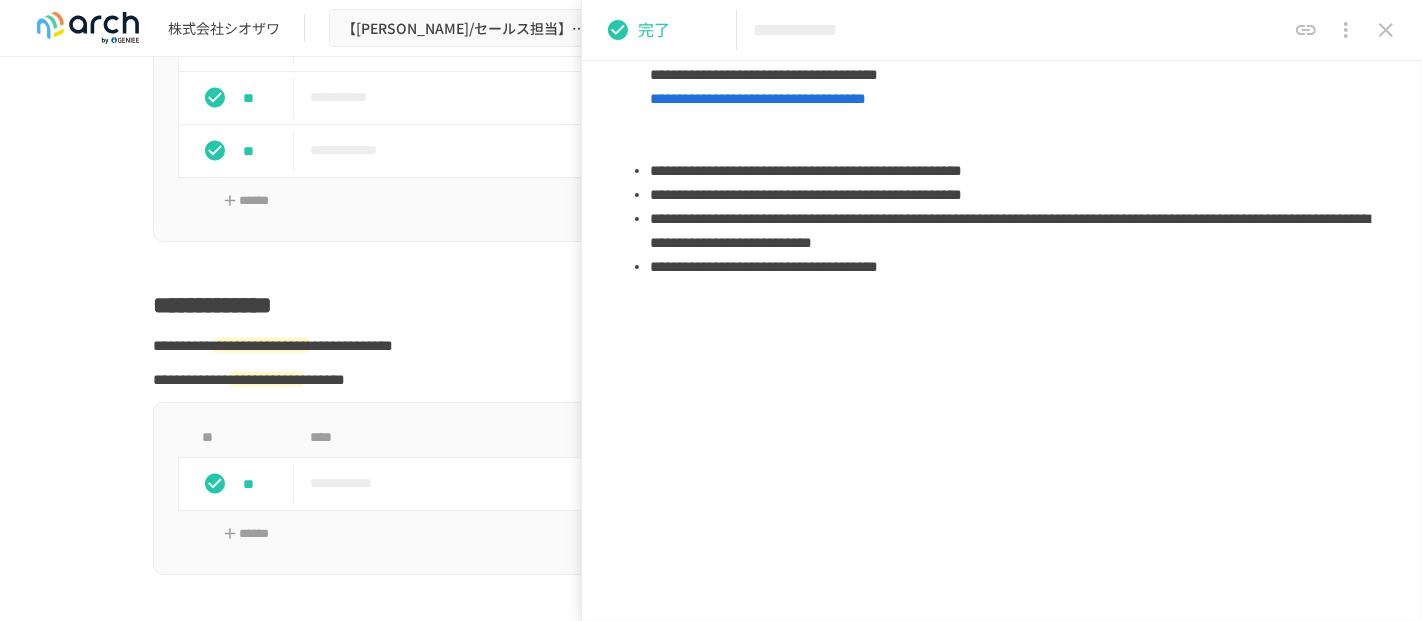click on "**********" at bounding box center [1010, 171] 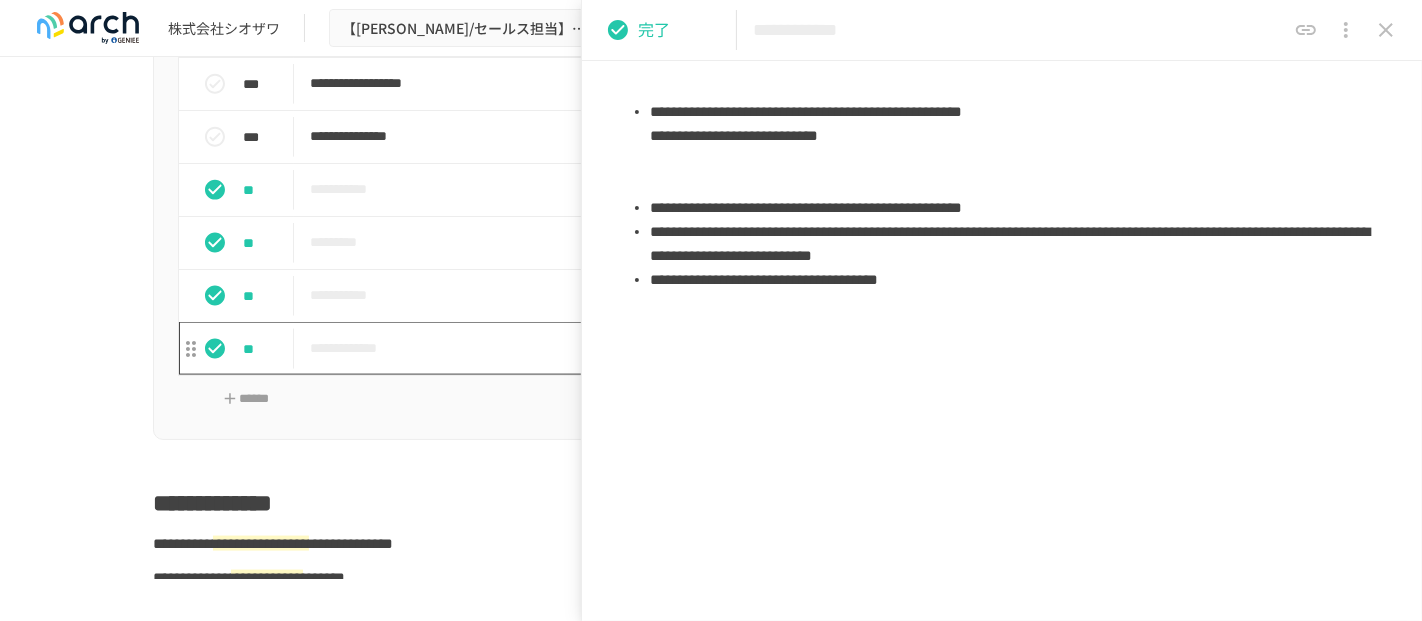 scroll, scrollTop: 2255, scrollLeft: 0, axis: vertical 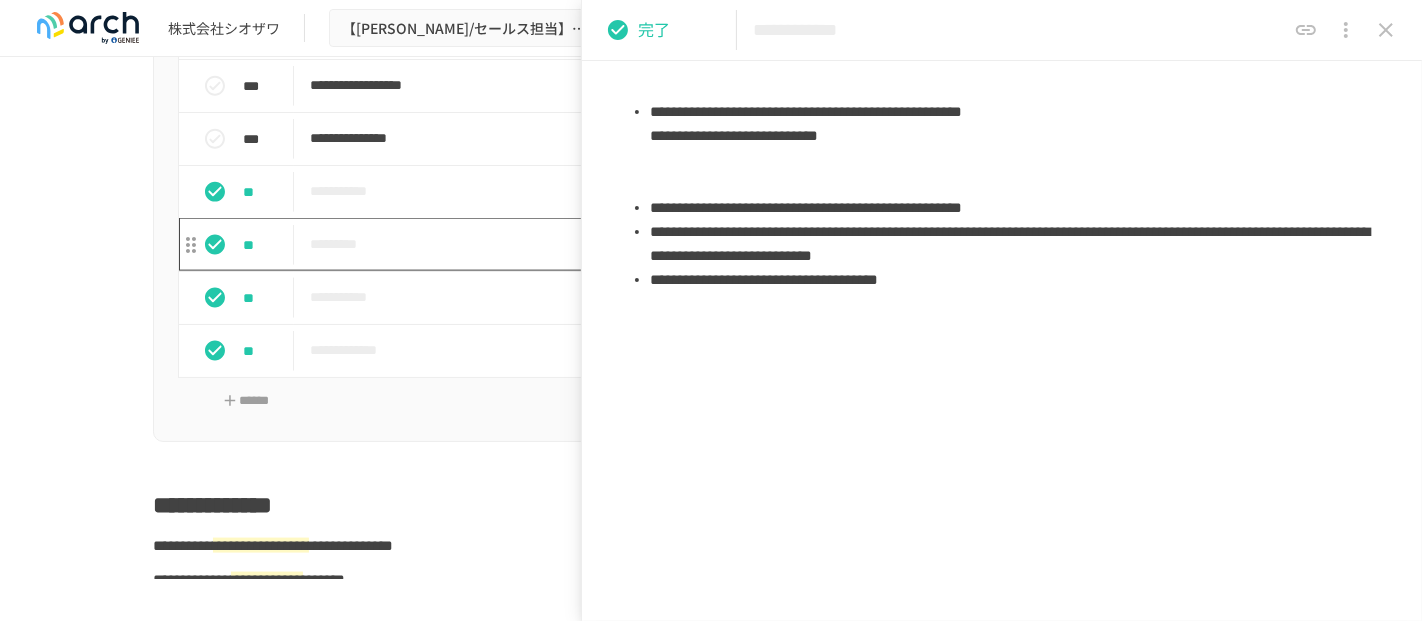 click on "*********" at bounding box center (669, 244) 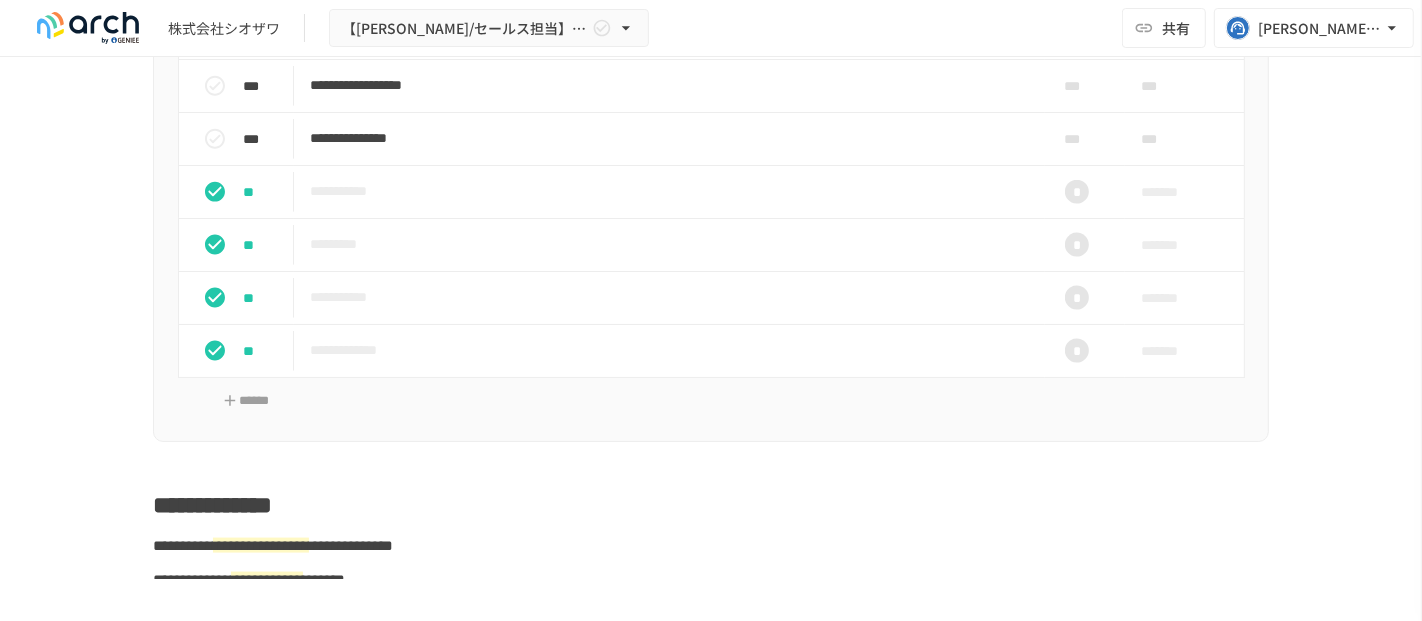 scroll, scrollTop: 49, scrollLeft: 0, axis: vertical 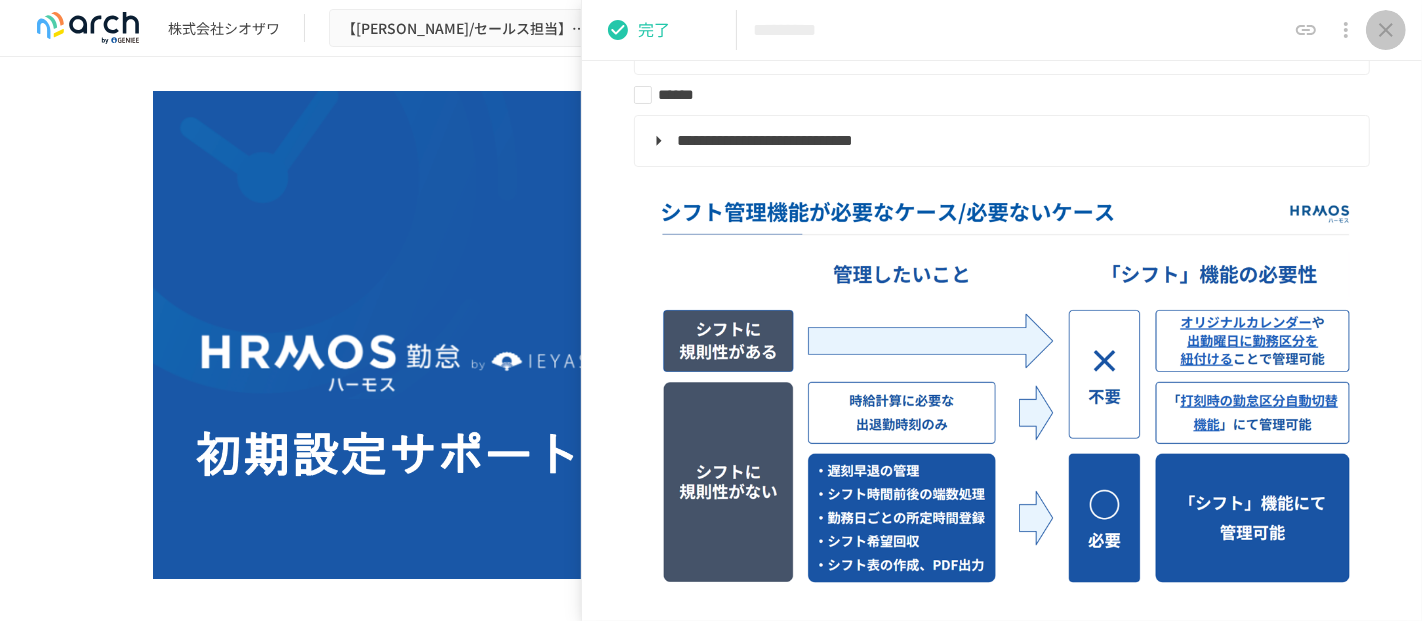 click 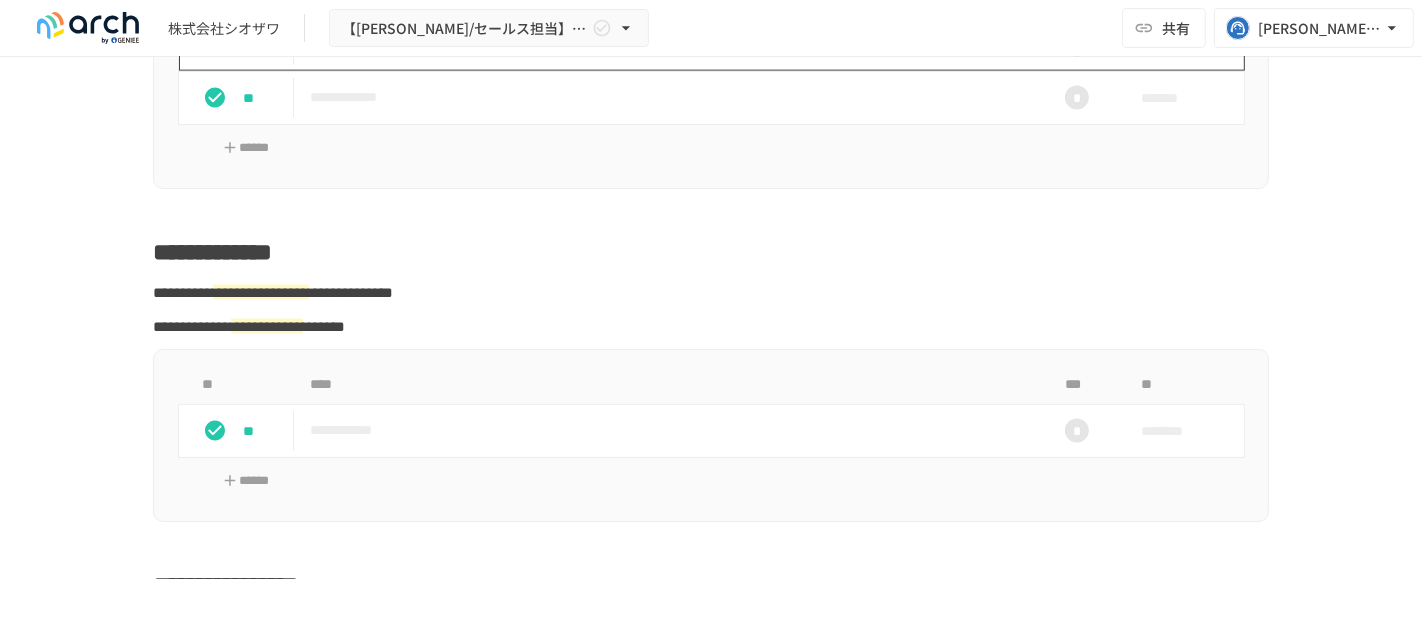 scroll, scrollTop: 2509, scrollLeft: 0, axis: vertical 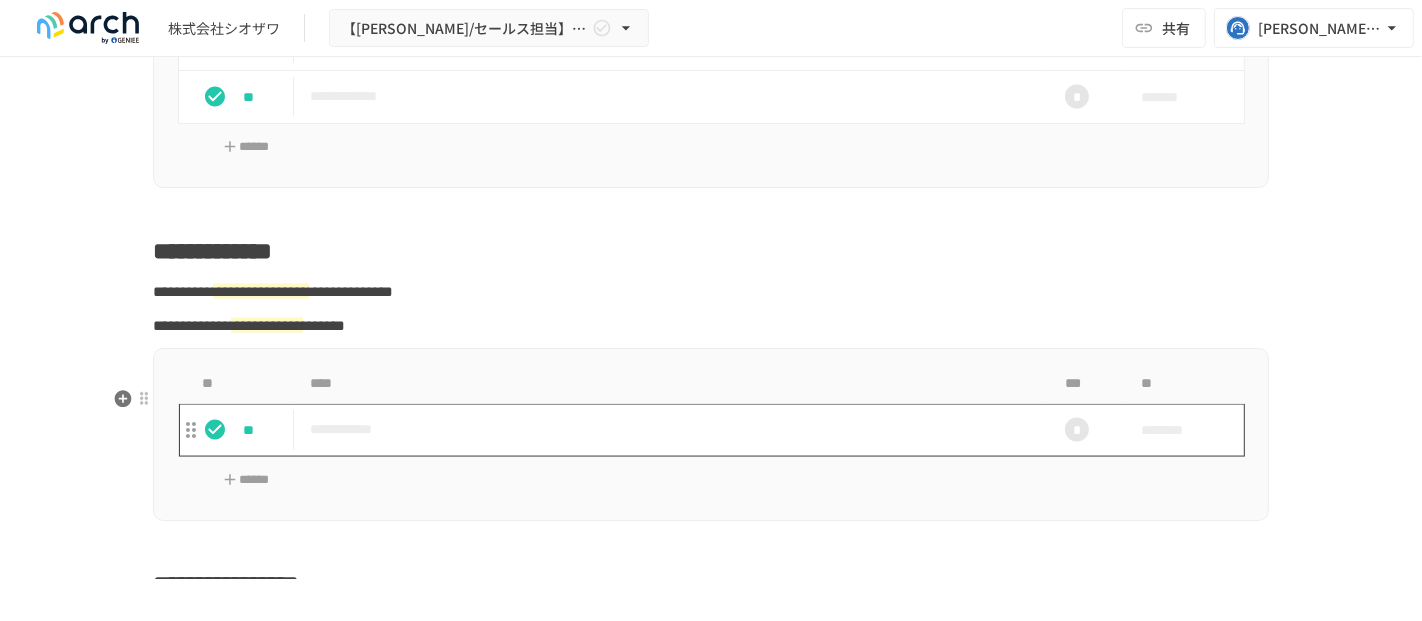 click on "**********" at bounding box center [669, 429] 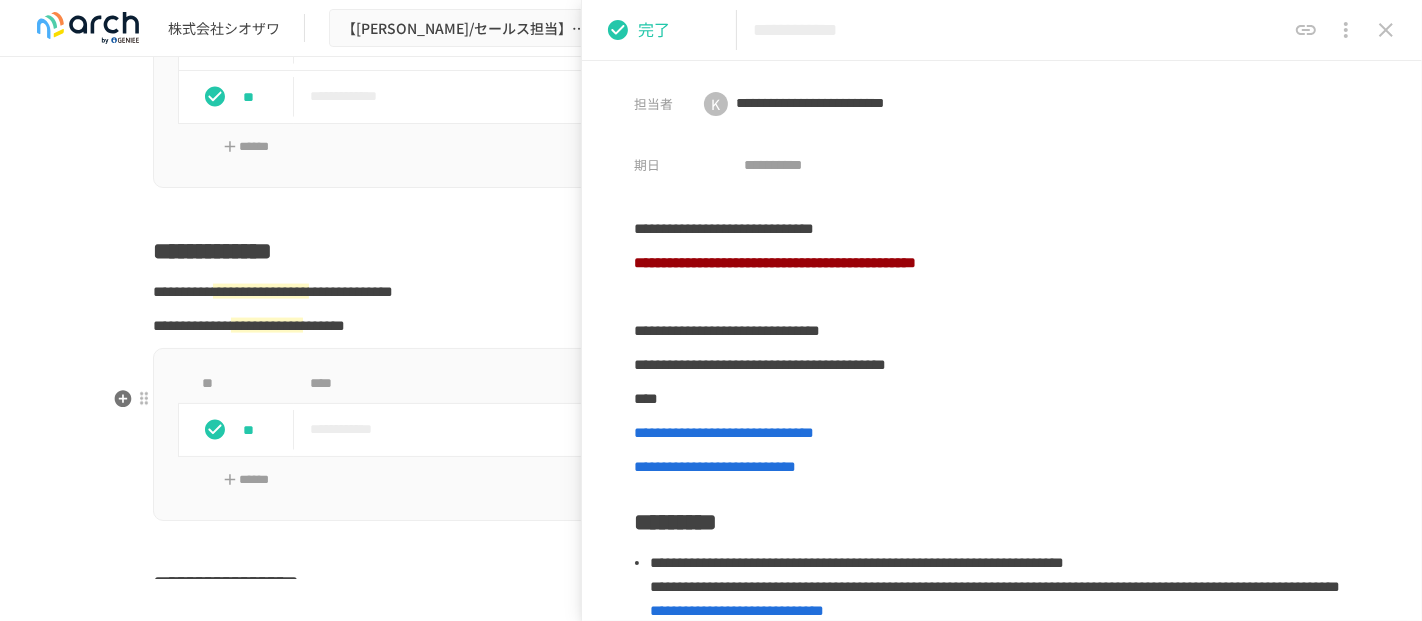 scroll, scrollTop: 49, scrollLeft: 0, axis: vertical 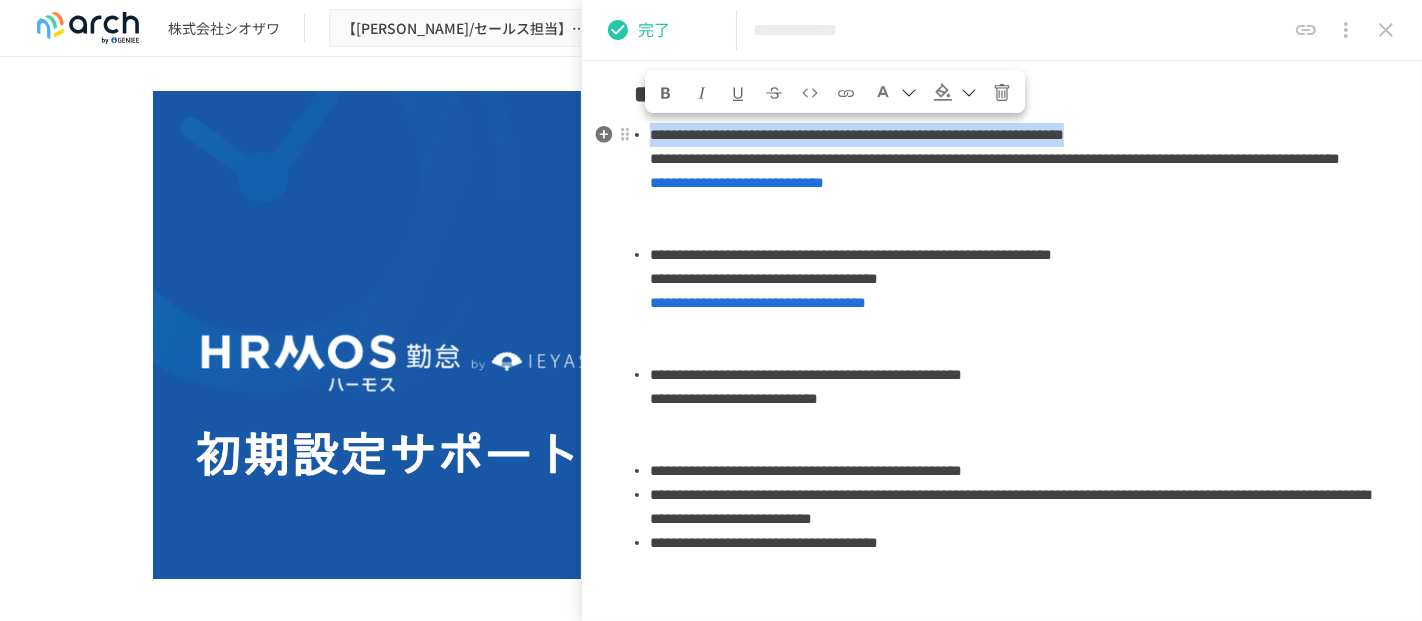 drag, startPoint x: 1049, startPoint y: 162, endPoint x: 653, endPoint y: 138, distance: 396.7266 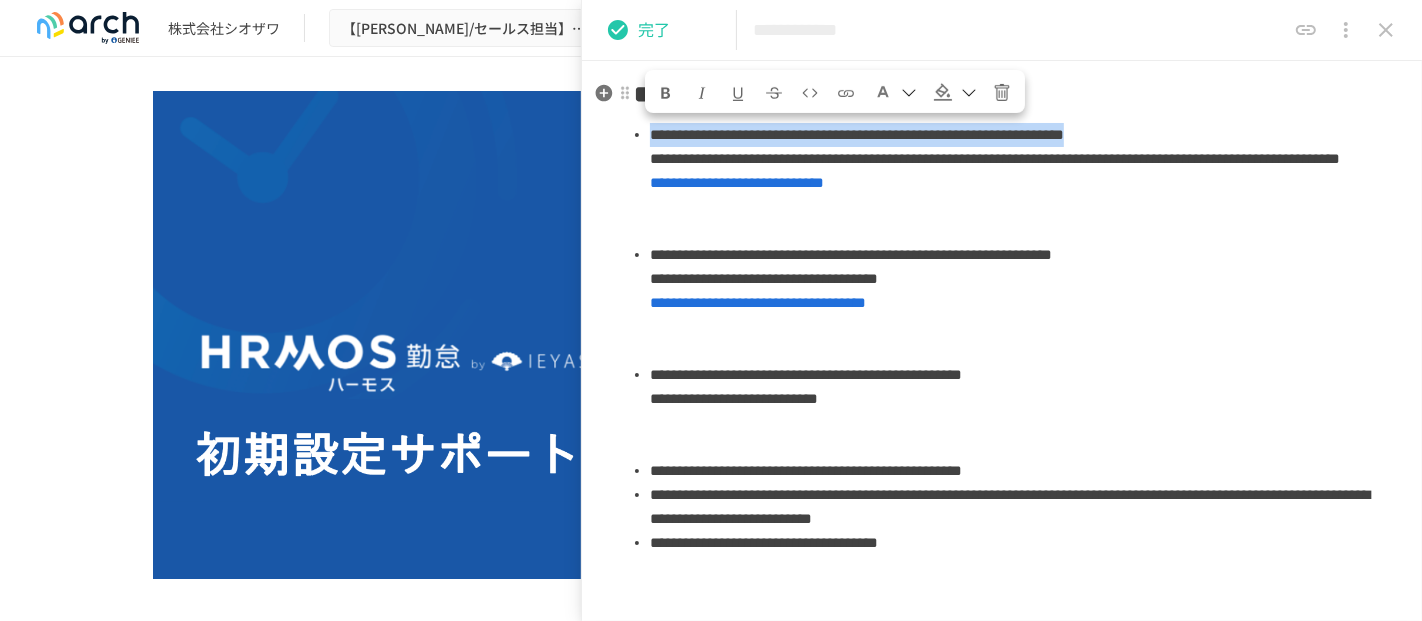 click at bounding box center [943, 92] 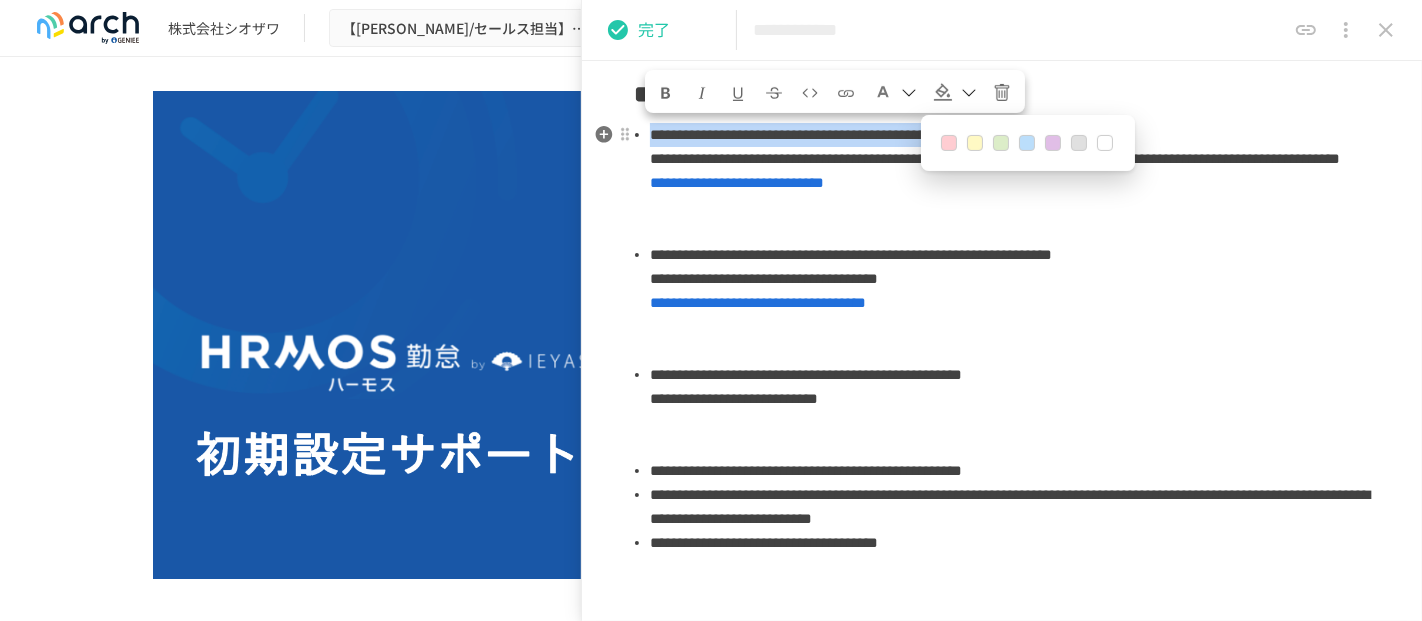 click at bounding box center [975, 143] 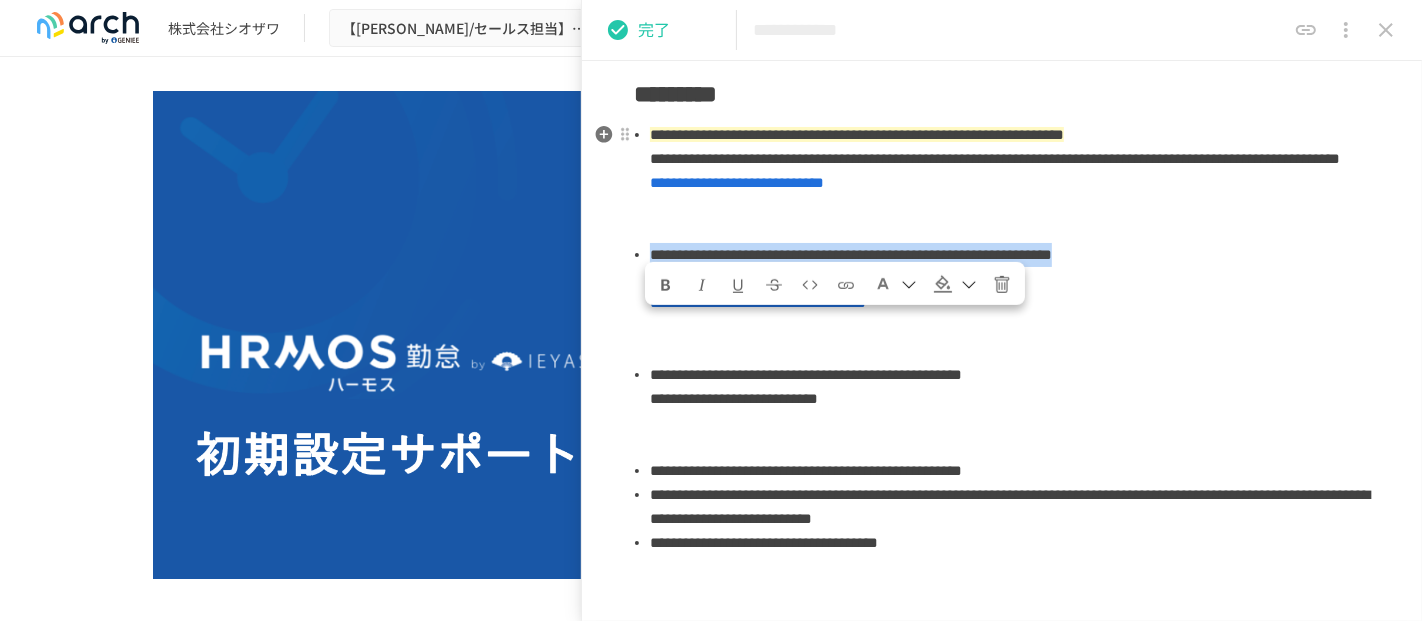 drag, startPoint x: 944, startPoint y: 341, endPoint x: 657, endPoint y: 328, distance: 287.29428 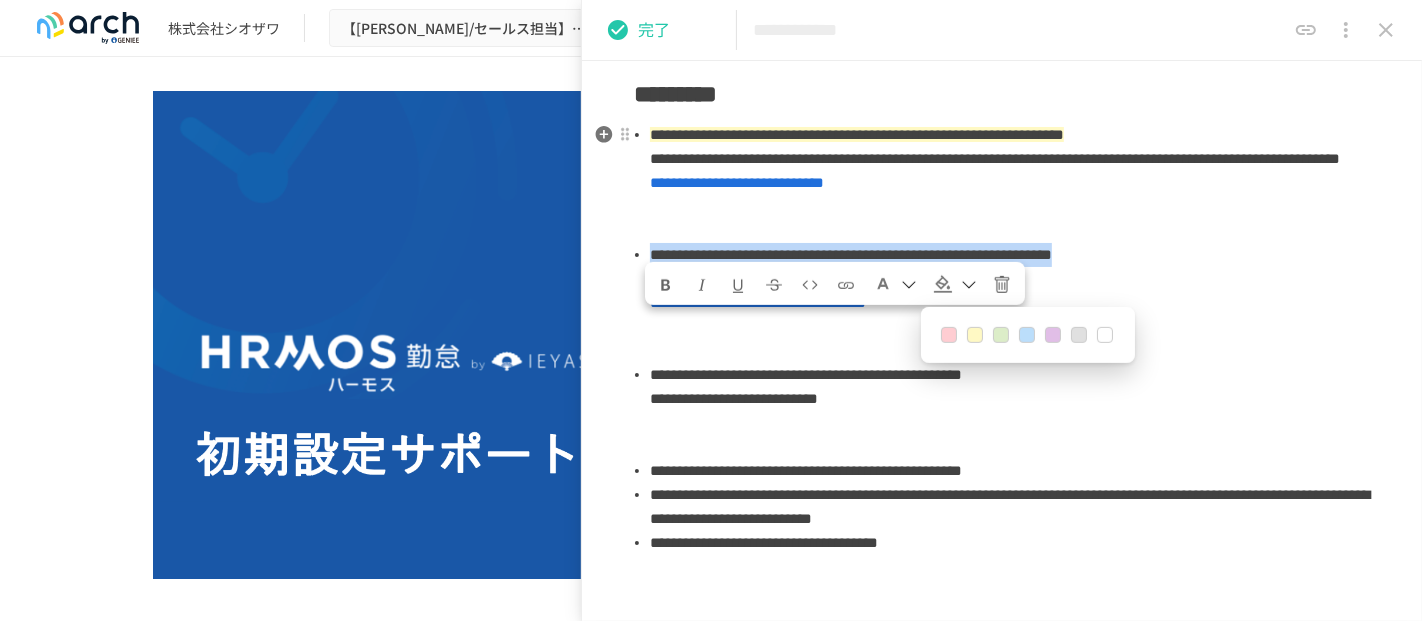click at bounding box center [975, 335] 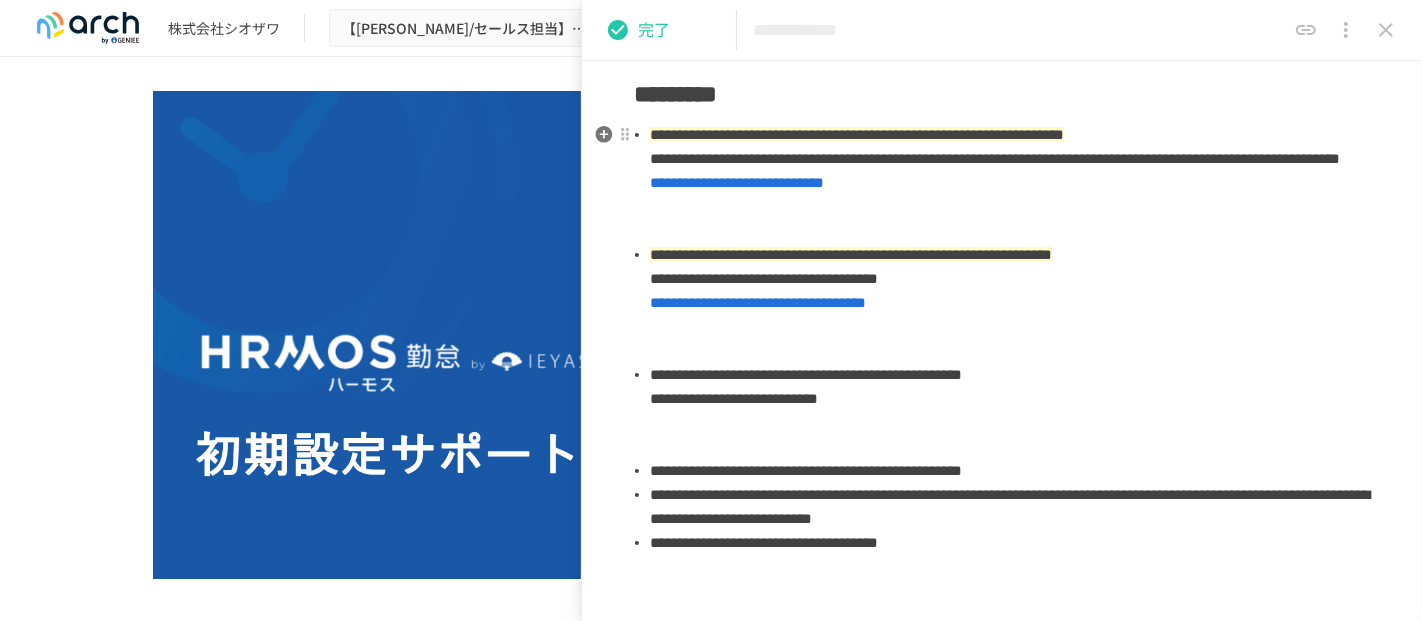 click on "**********" at bounding box center [806, 374] 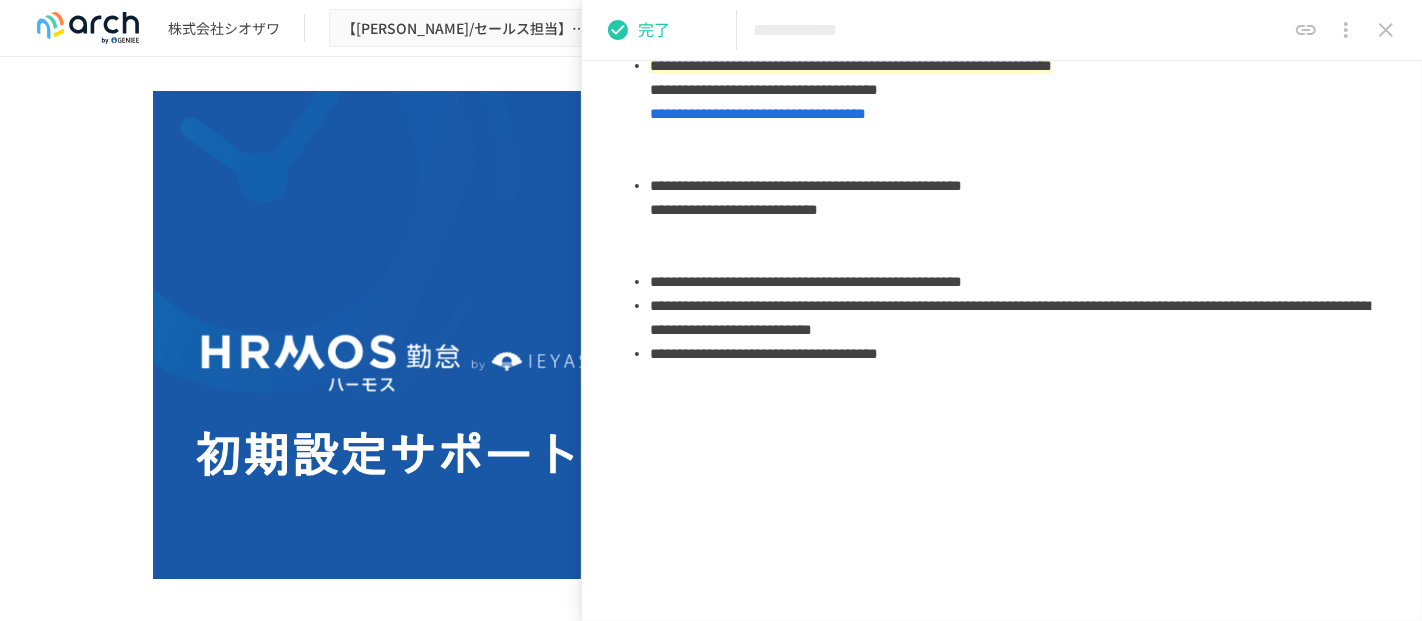 scroll, scrollTop: 620, scrollLeft: 0, axis: vertical 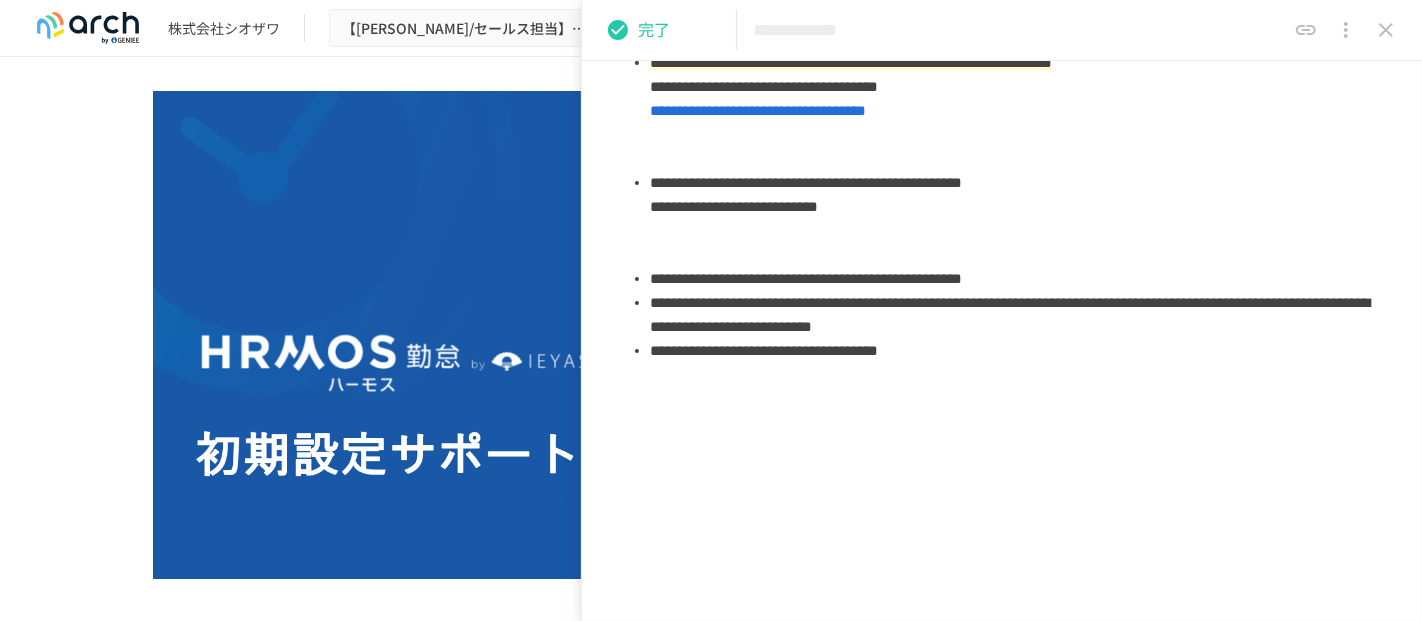 click on "**********" at bounding box center [734, 206] 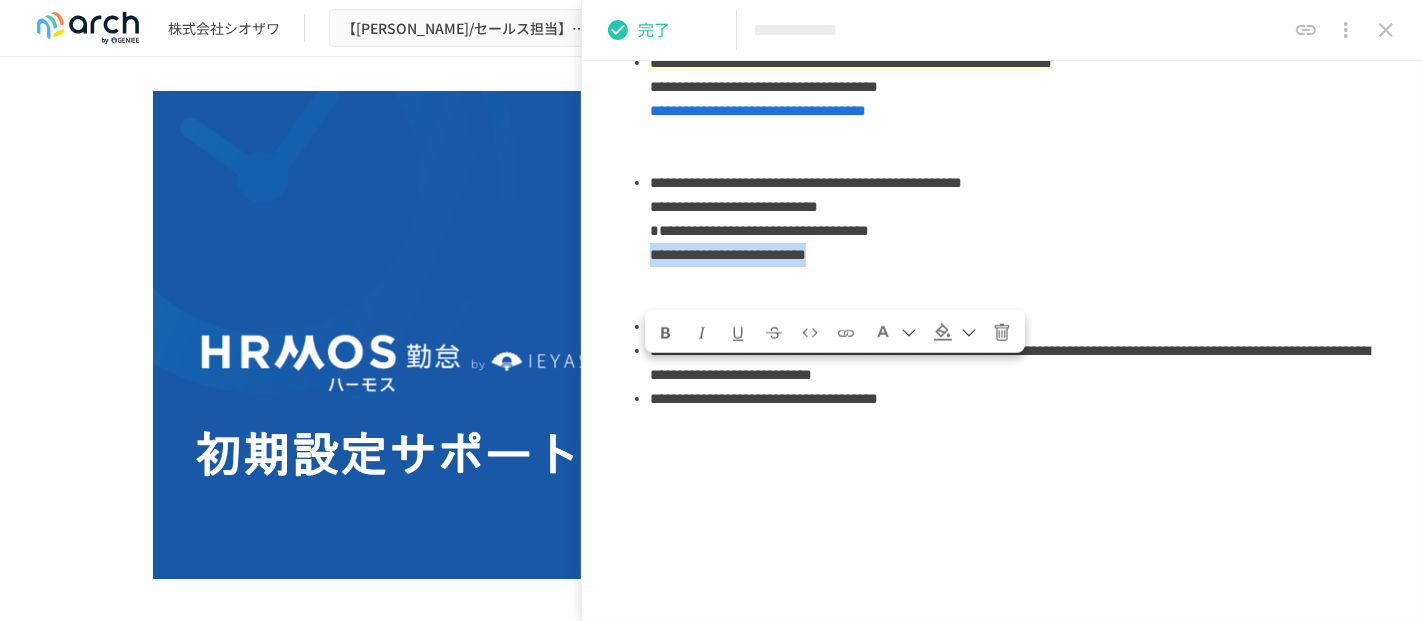drag, startPoint x: 1000, startPoint y: 381, endPoint x: 650, endPoint y: 376, distance: 350.0357 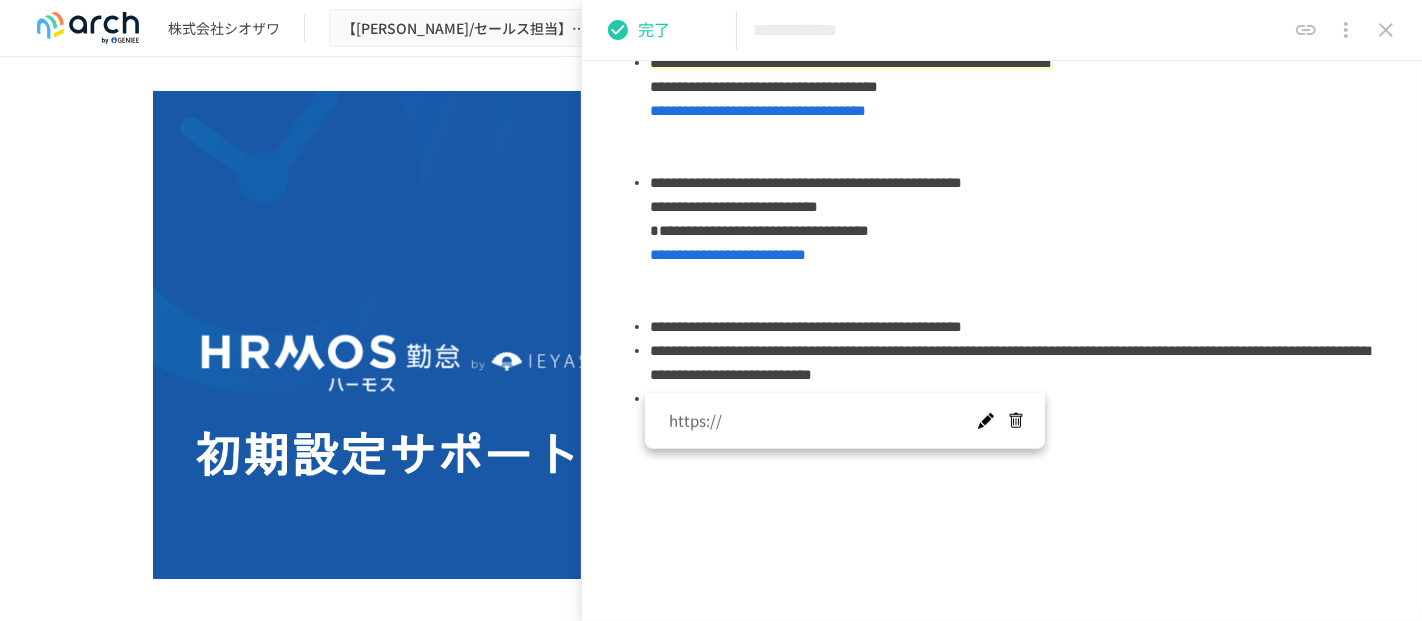 click at bounding box center [985, 421] 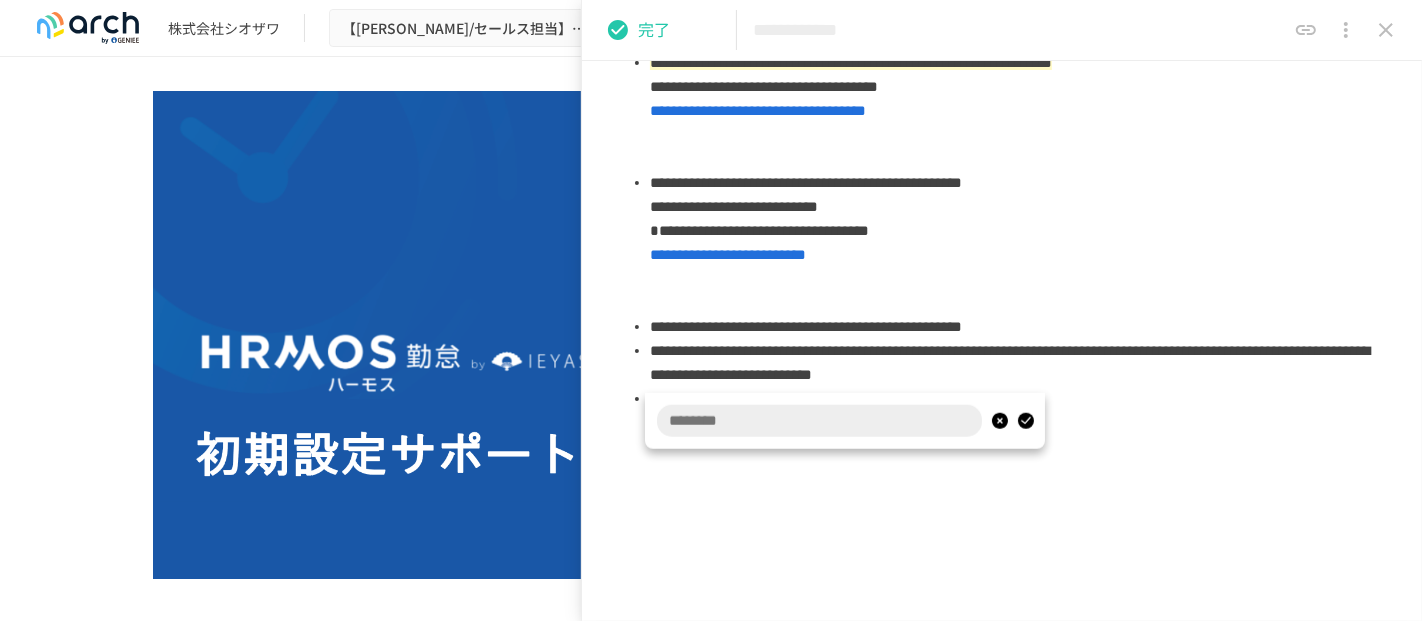 click at bounding box center [819, 421] 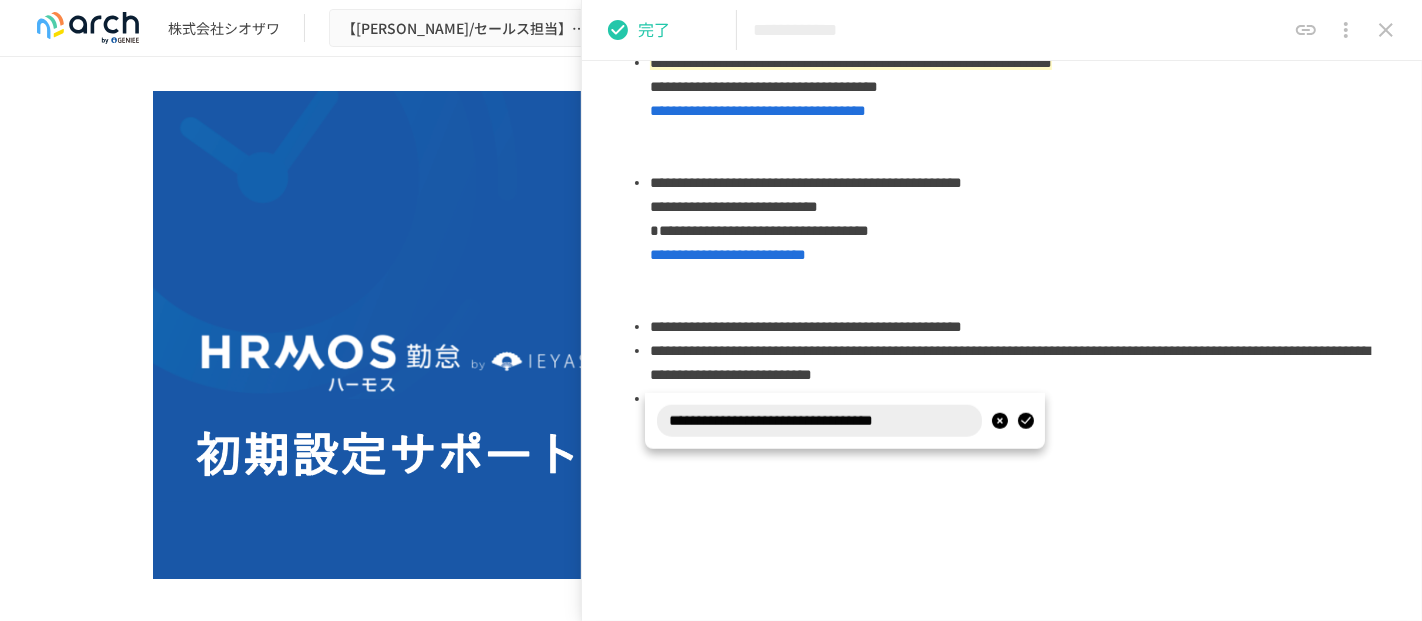 click at bounding box center [1025, 421] 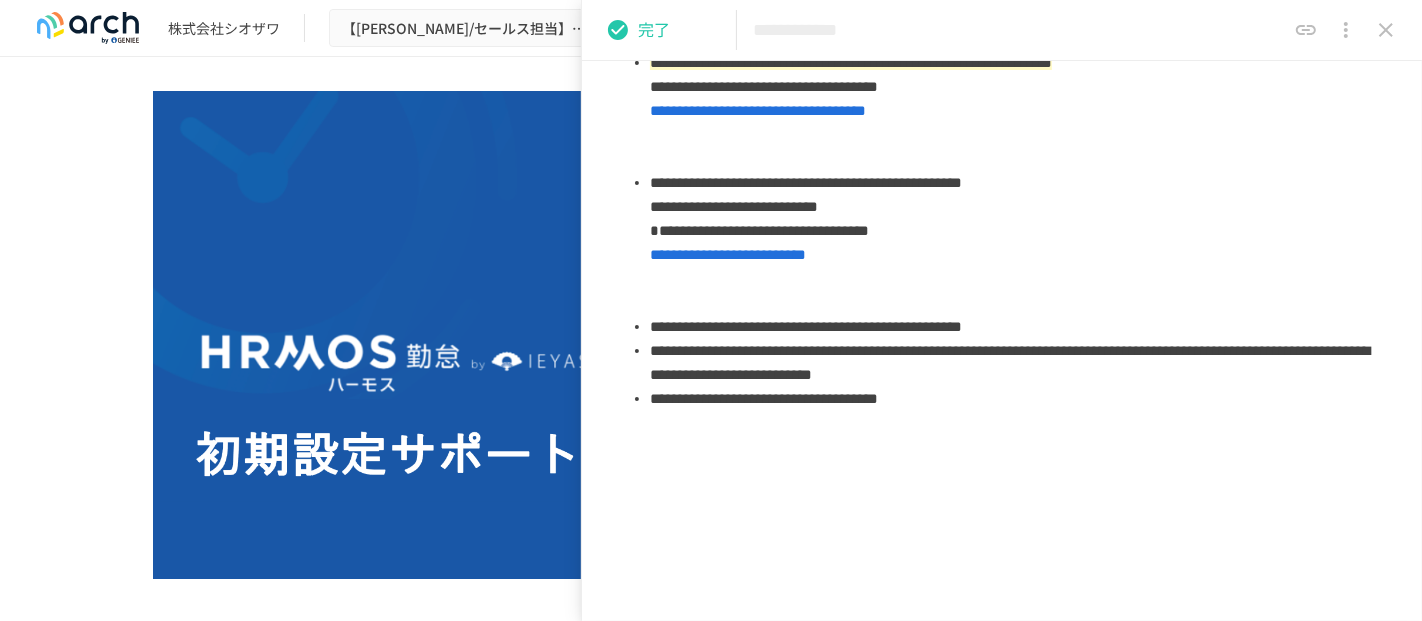 click on "**********" at bounding box center [1010, 243] 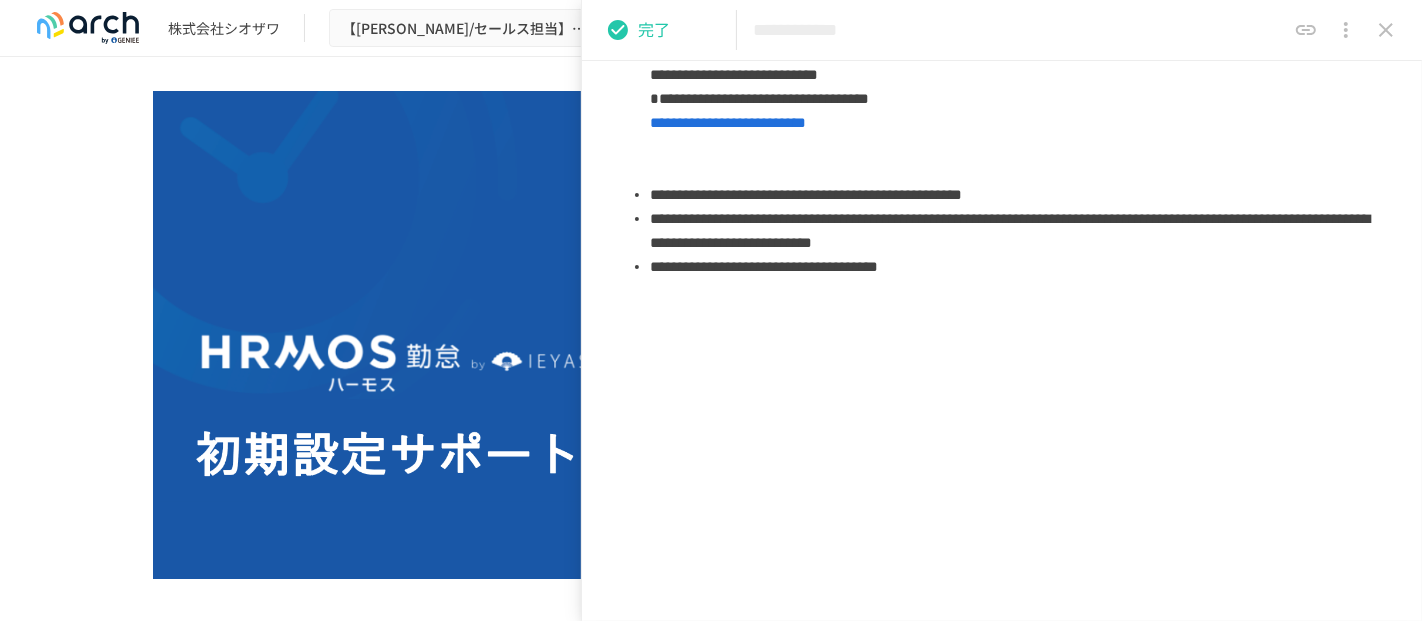 scroll, scrollTop: 846, scrollLeft: 0, axis: vertical 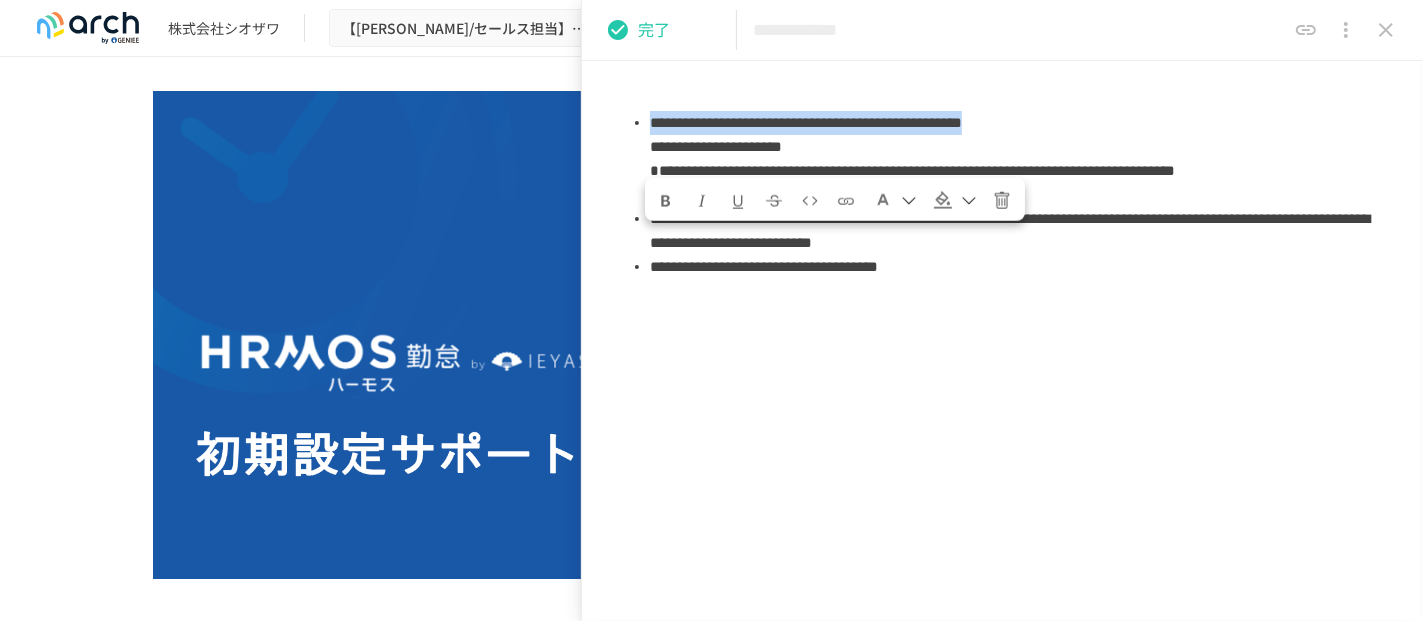 drag, startPoint x: 911, startPoint y: 254, endPoint x: 654, endPoint y: 223, distance: 258.86288 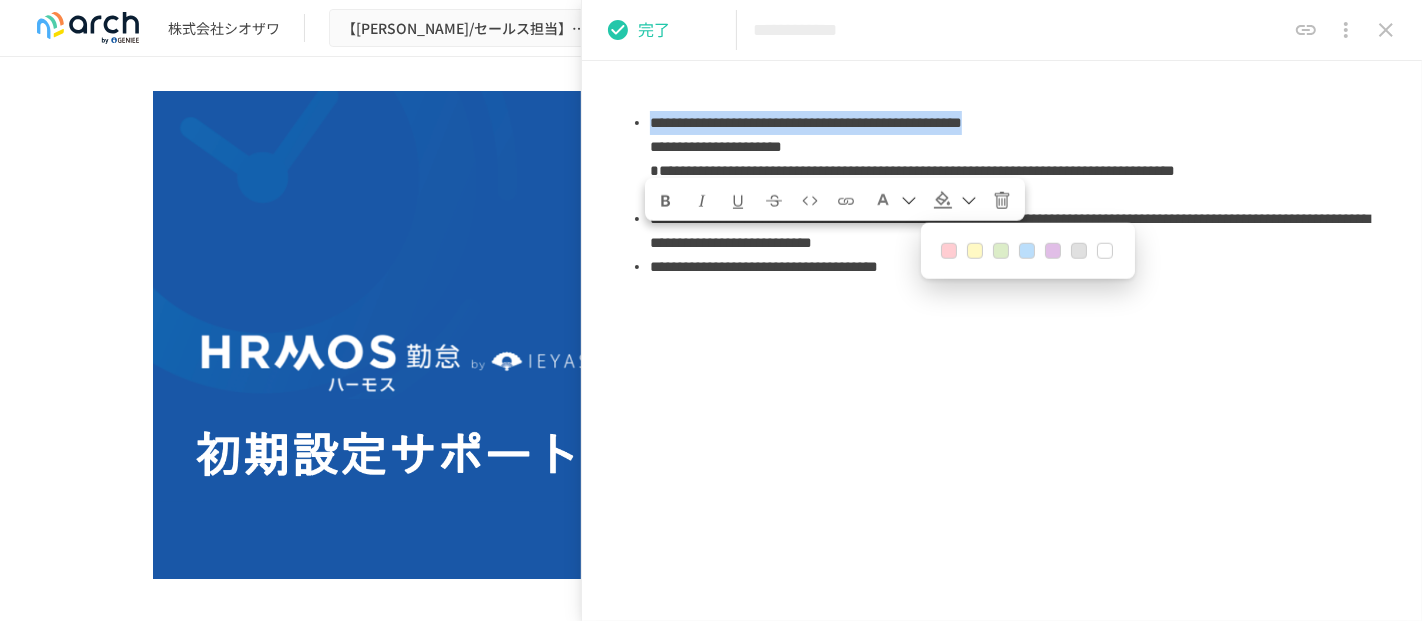 click at bounding box center (975, 251) 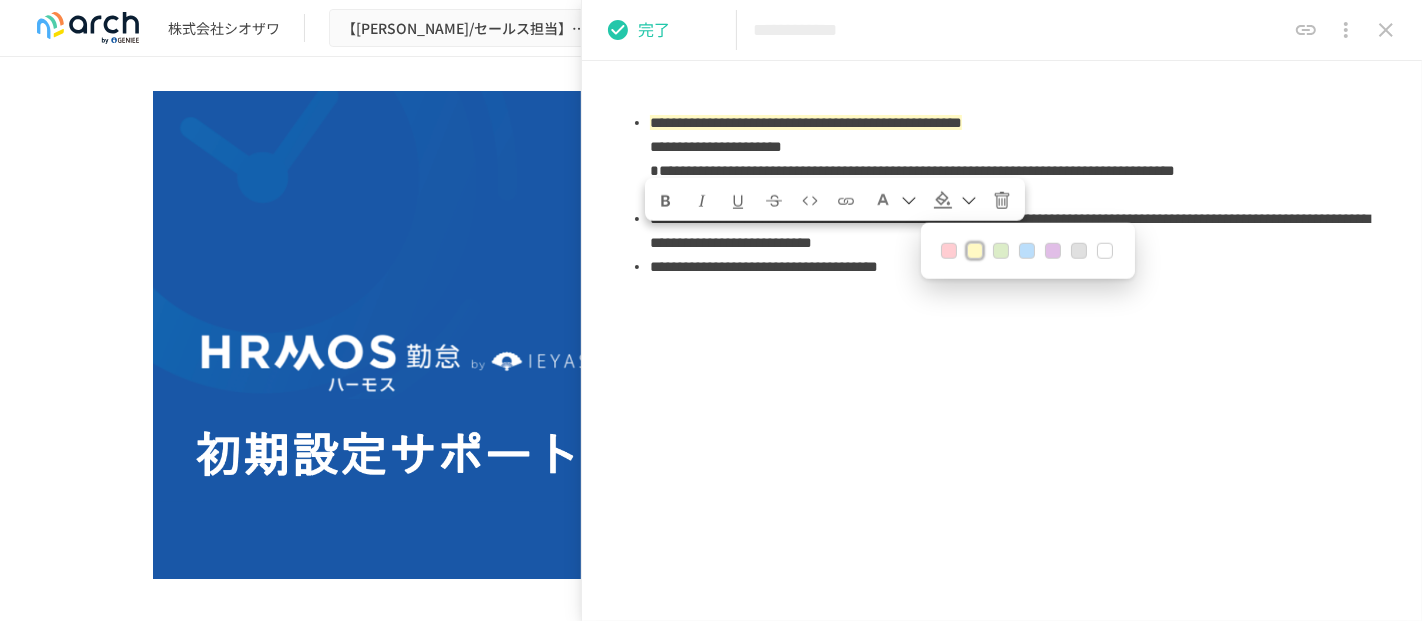 click on "**********" at bounding box center (759, 26) 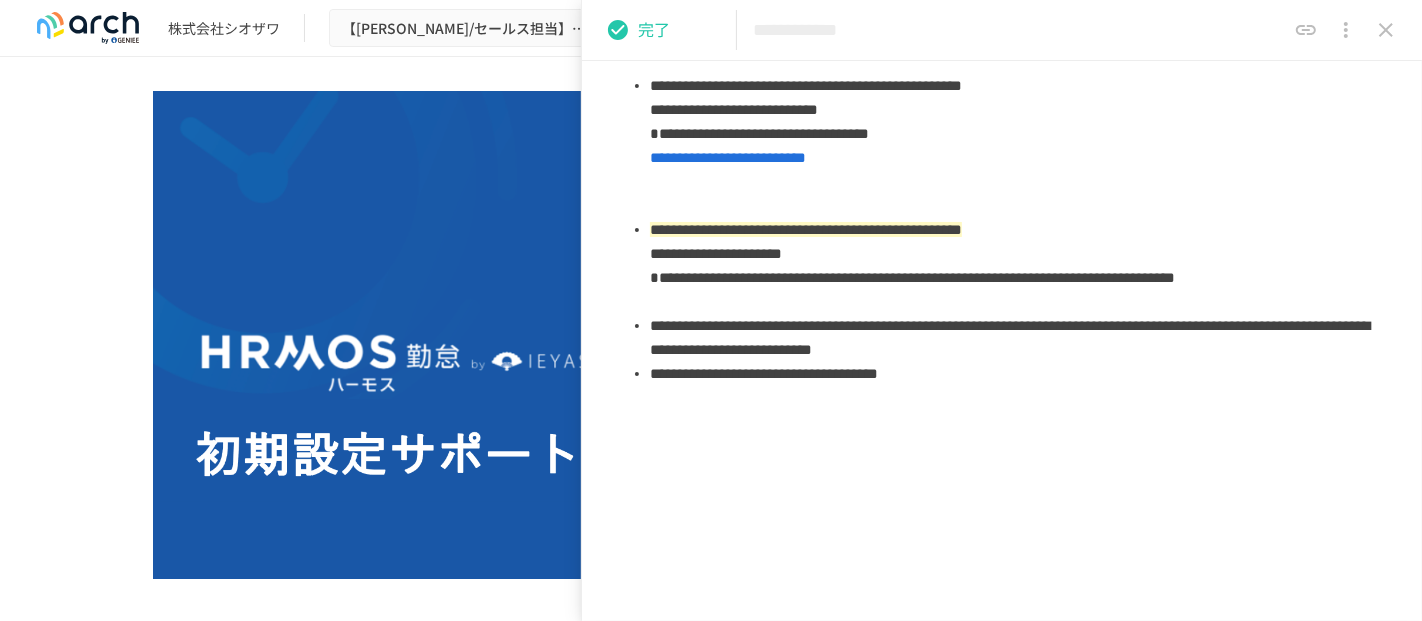 scroll, scrollTop: 719, scrollLeft: 0, axis: vertical 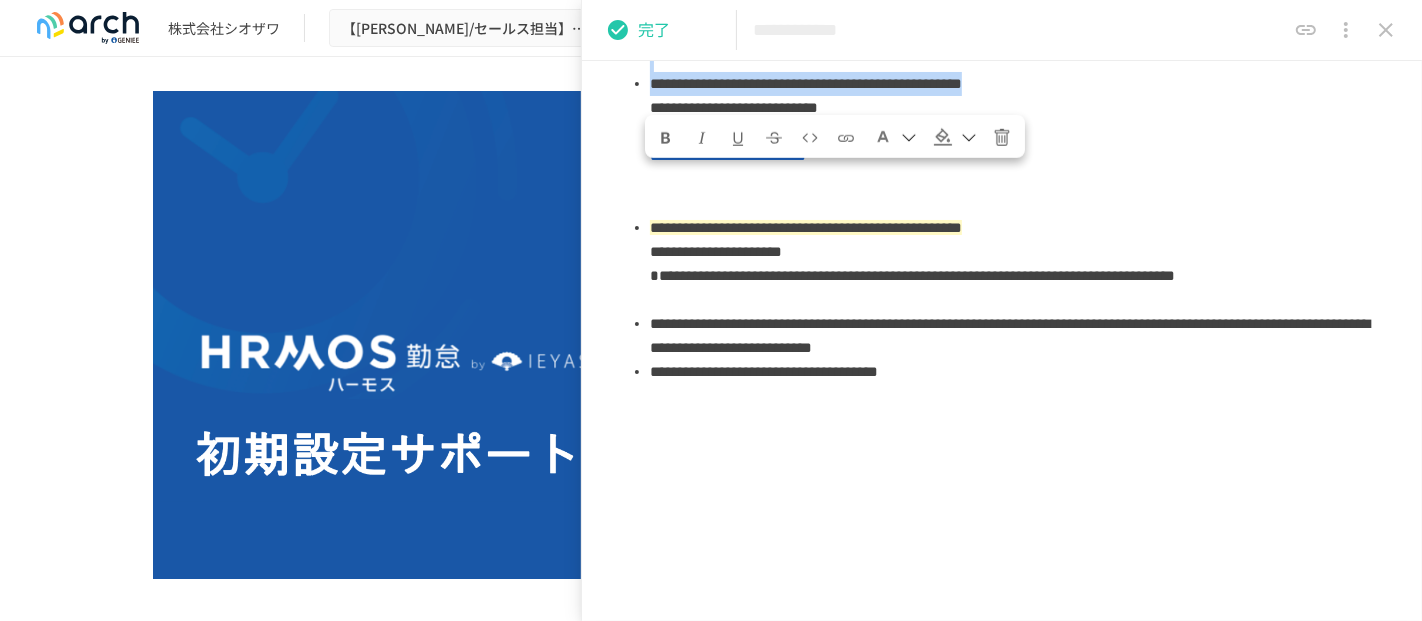 drag, startPoint x: 748, startPoint y: 209, endPoint x: 656, endPoint y: 166, distance: 101.55294 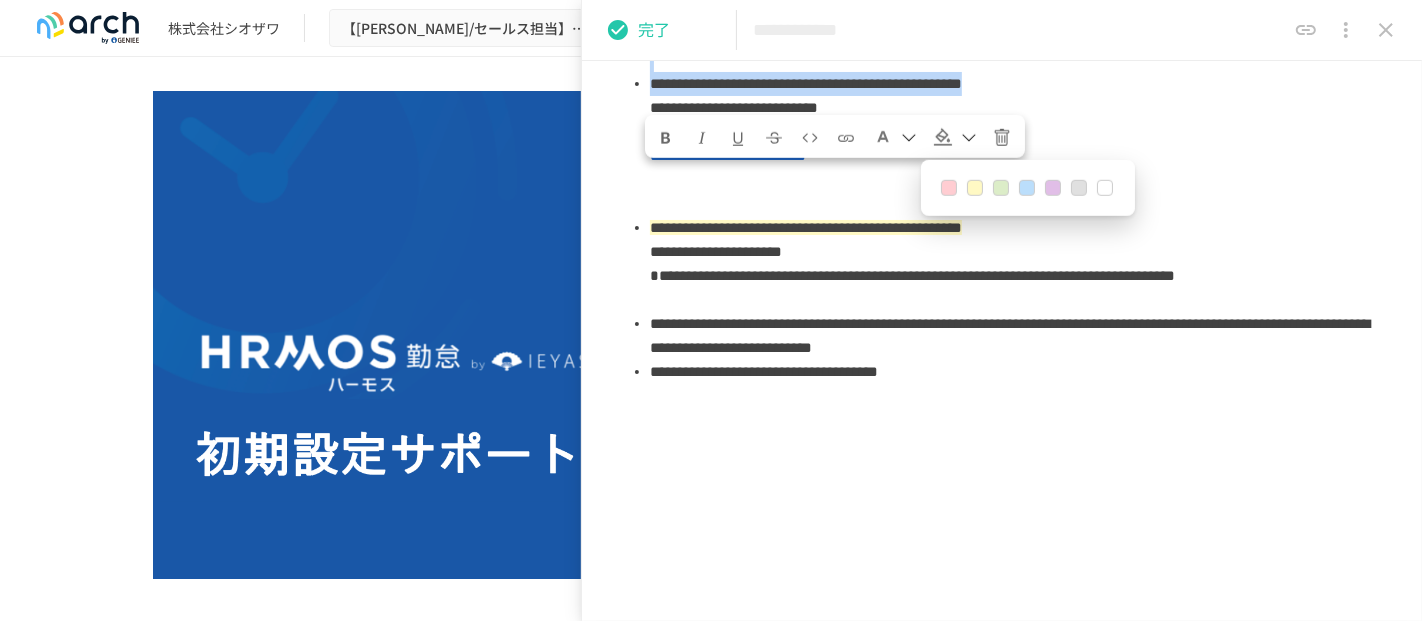 click at bounding box center [975, 188] 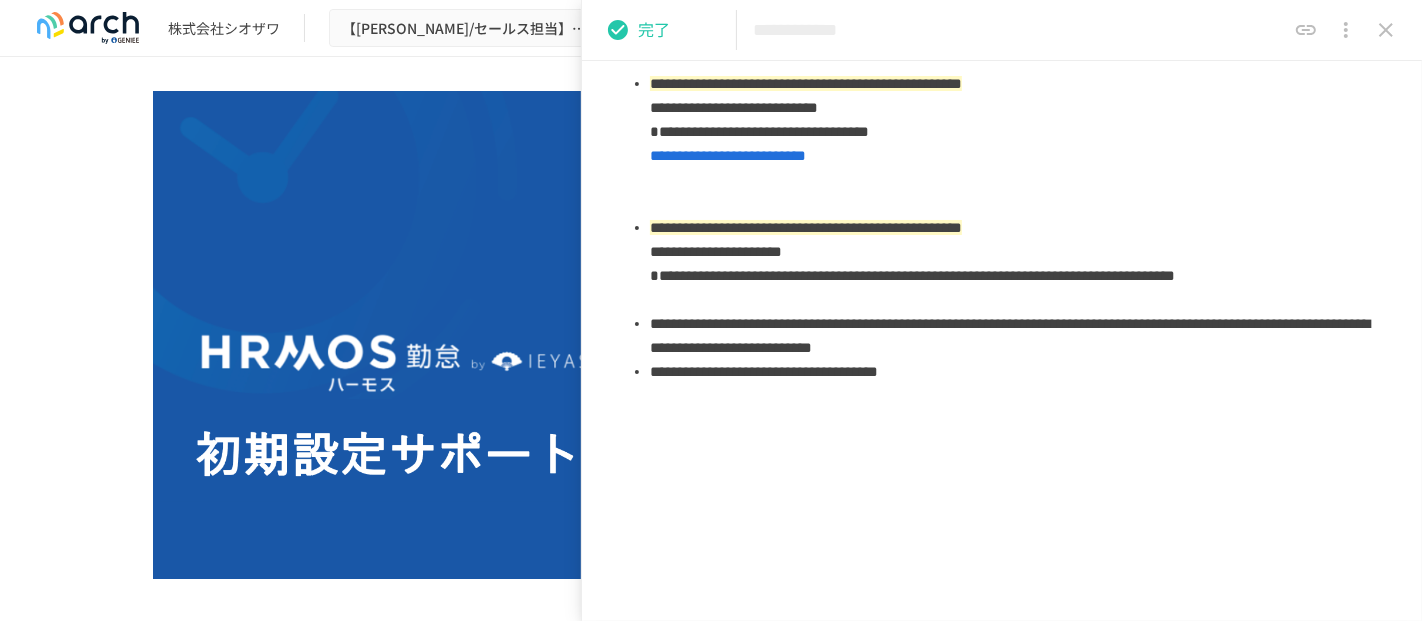 click on "**********" at bounding box center (1010, 144) 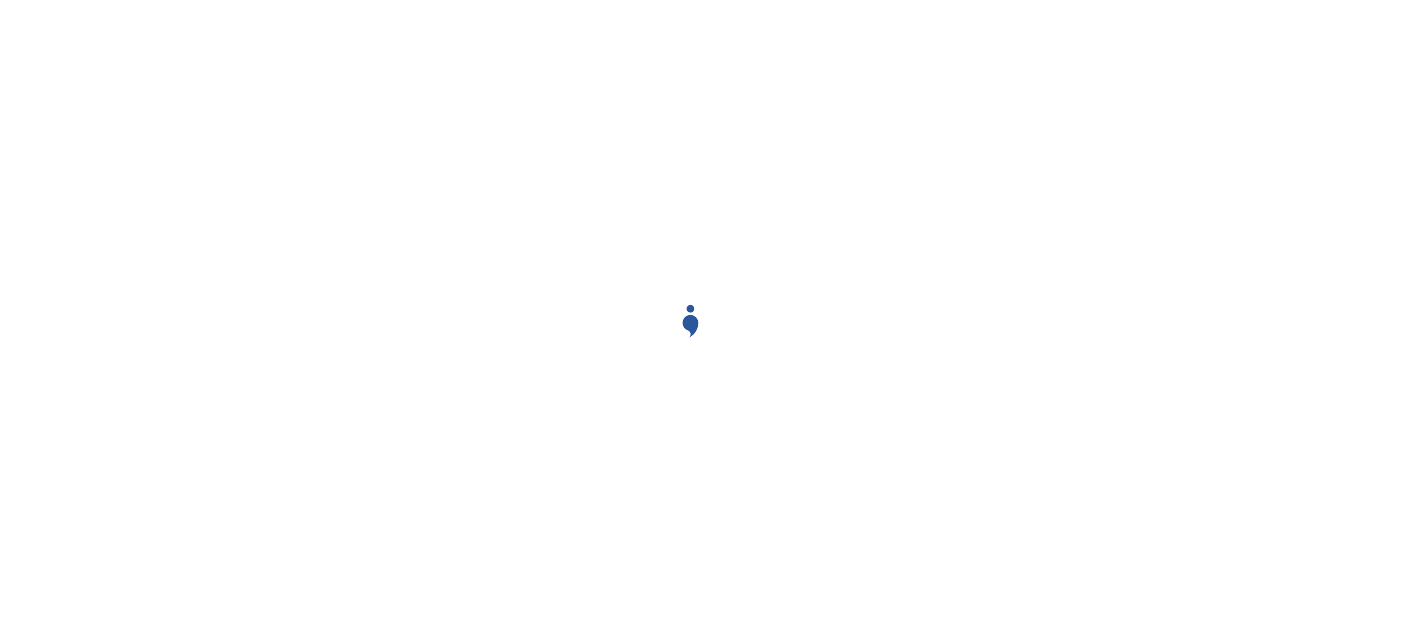 scroll, scrollTop: 0, scrollLeft: 0, axis: both 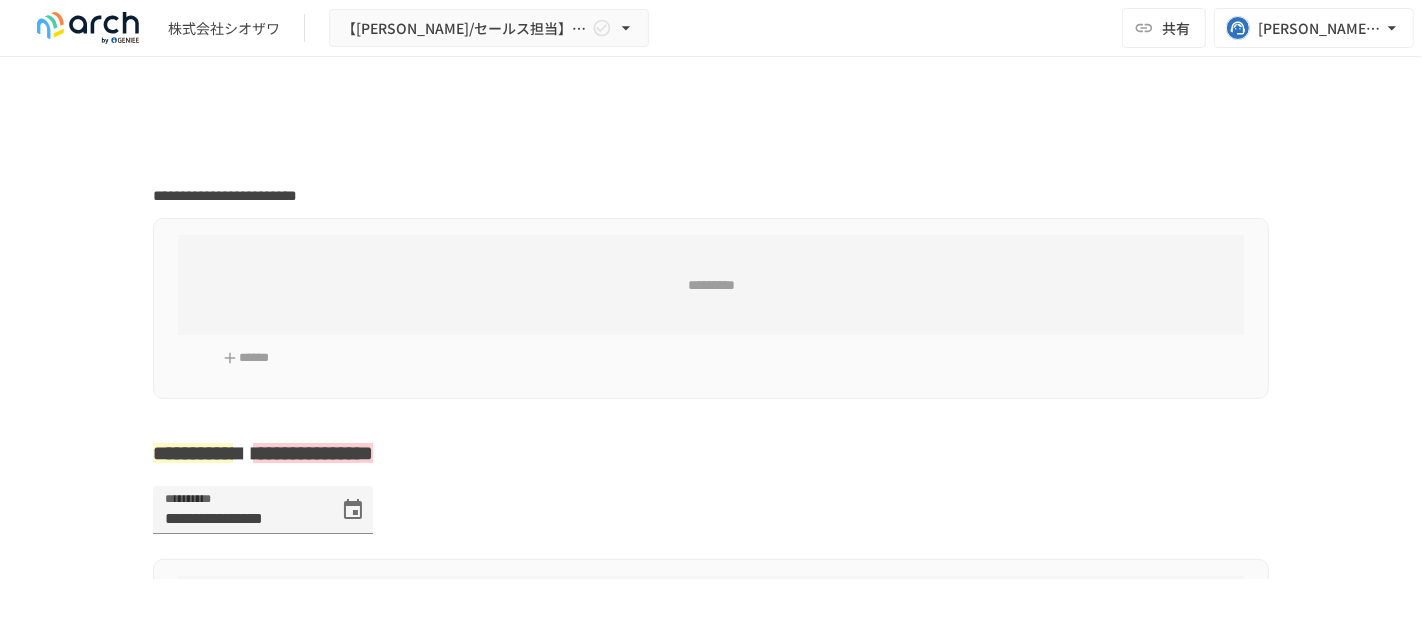 type on "**********" 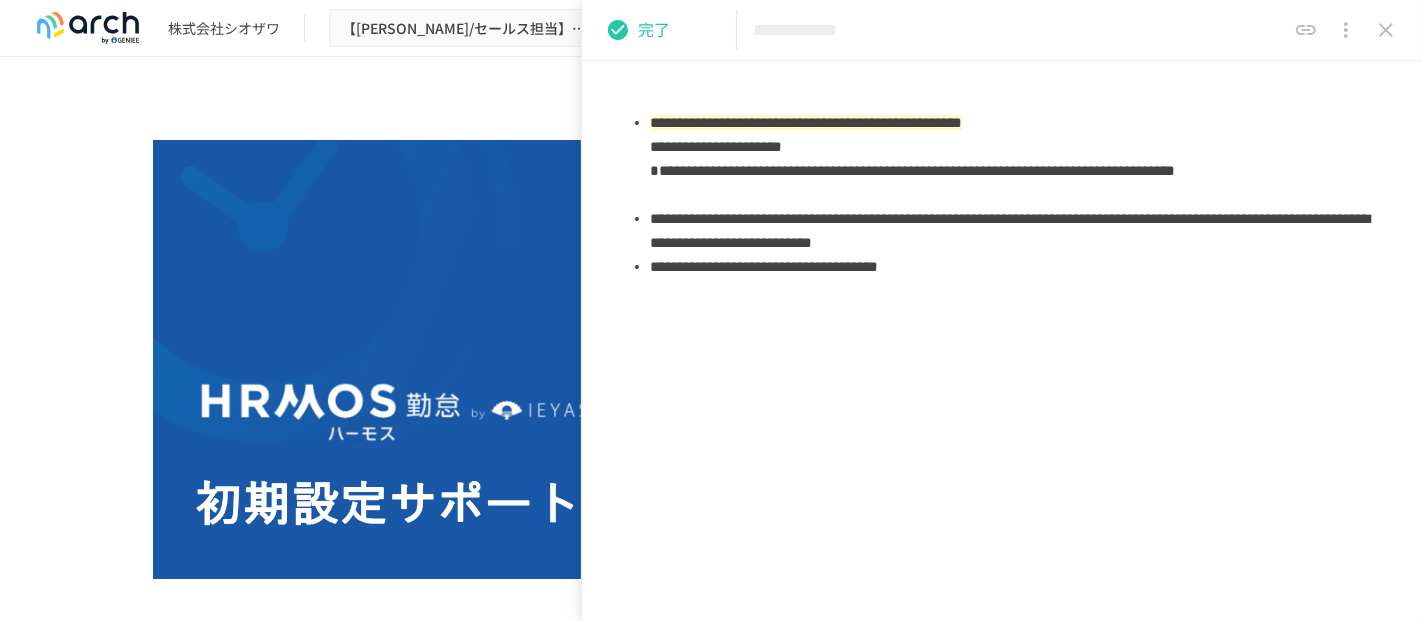 scroll, scrollTop: 988, scrollLeft: 0, axis: vertical 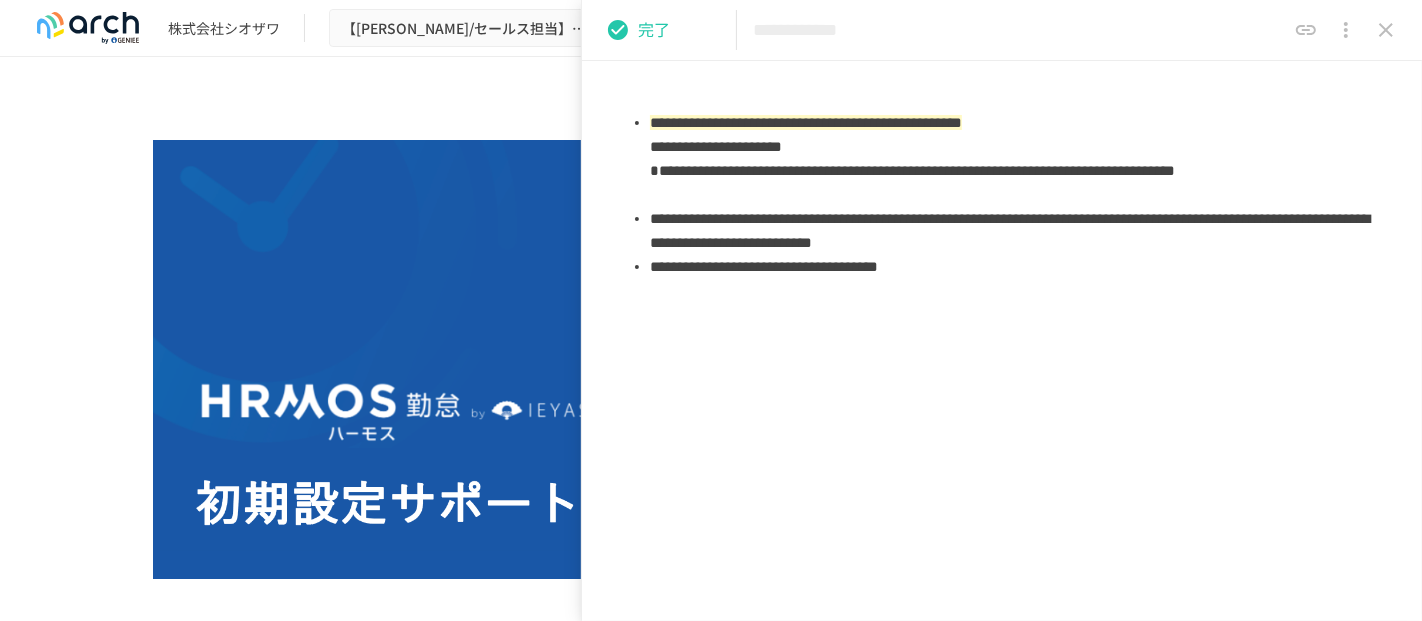 click on "**********" at bounding box center [1010, 231] 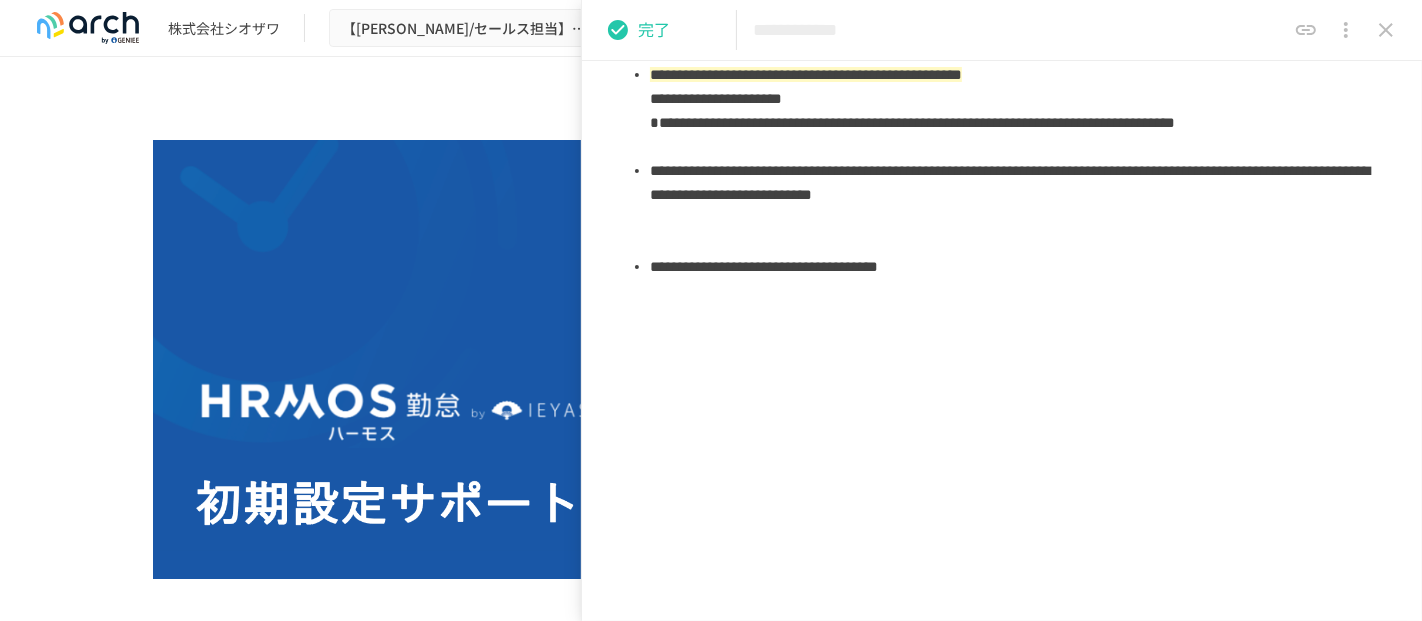 type 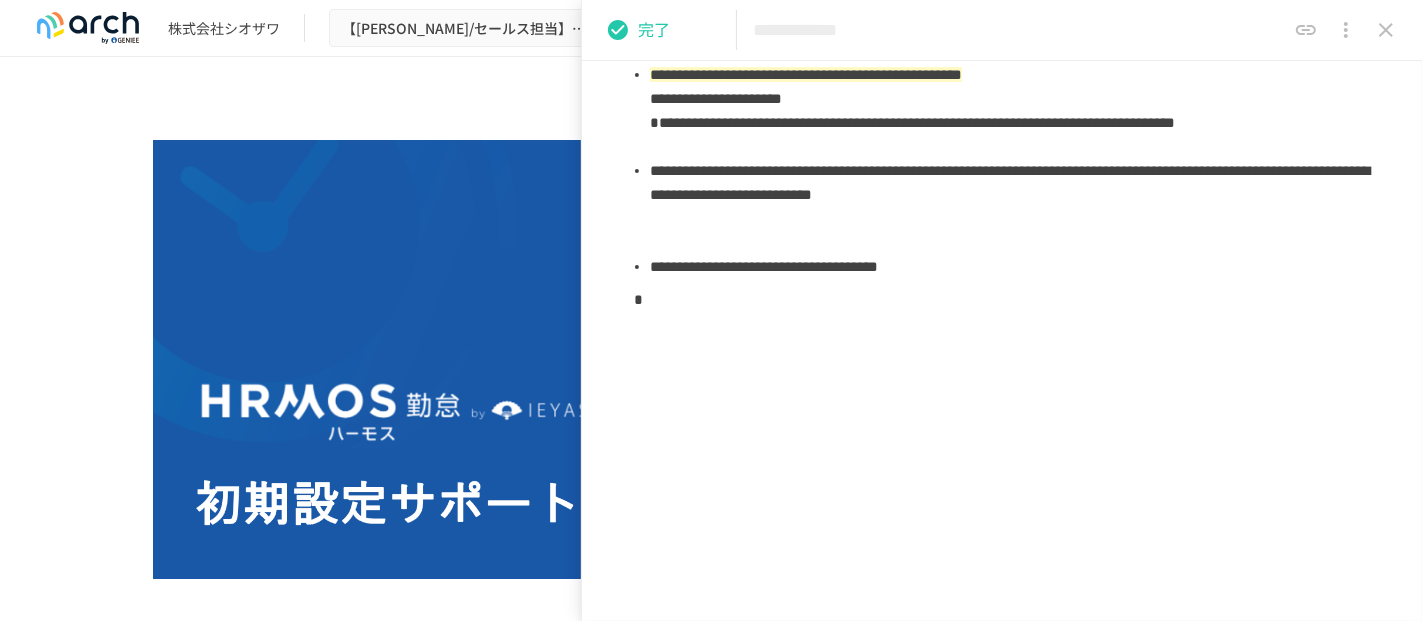 scroll, scrollTop: 923, scrollLeft: 0, axis: vertical 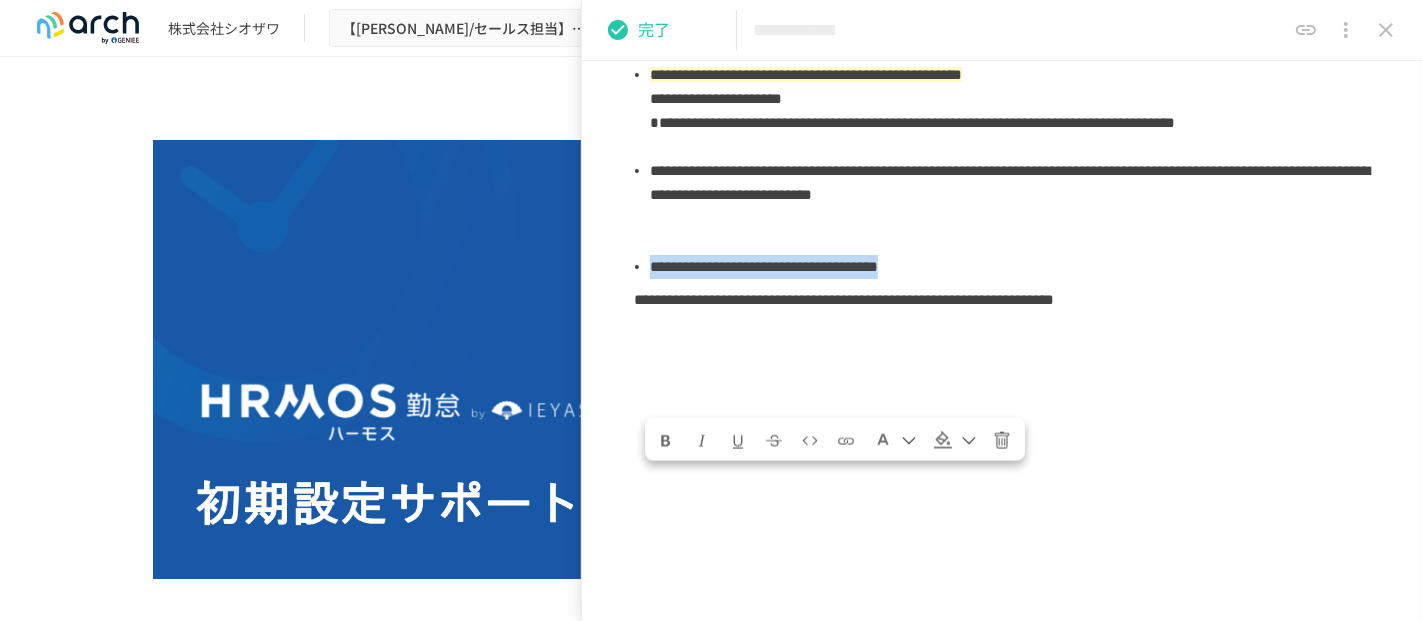 drag, startPoint x: 1225, startPoint y: 427, endPoint x: 652, endPoint y: 431, distance: 573.014 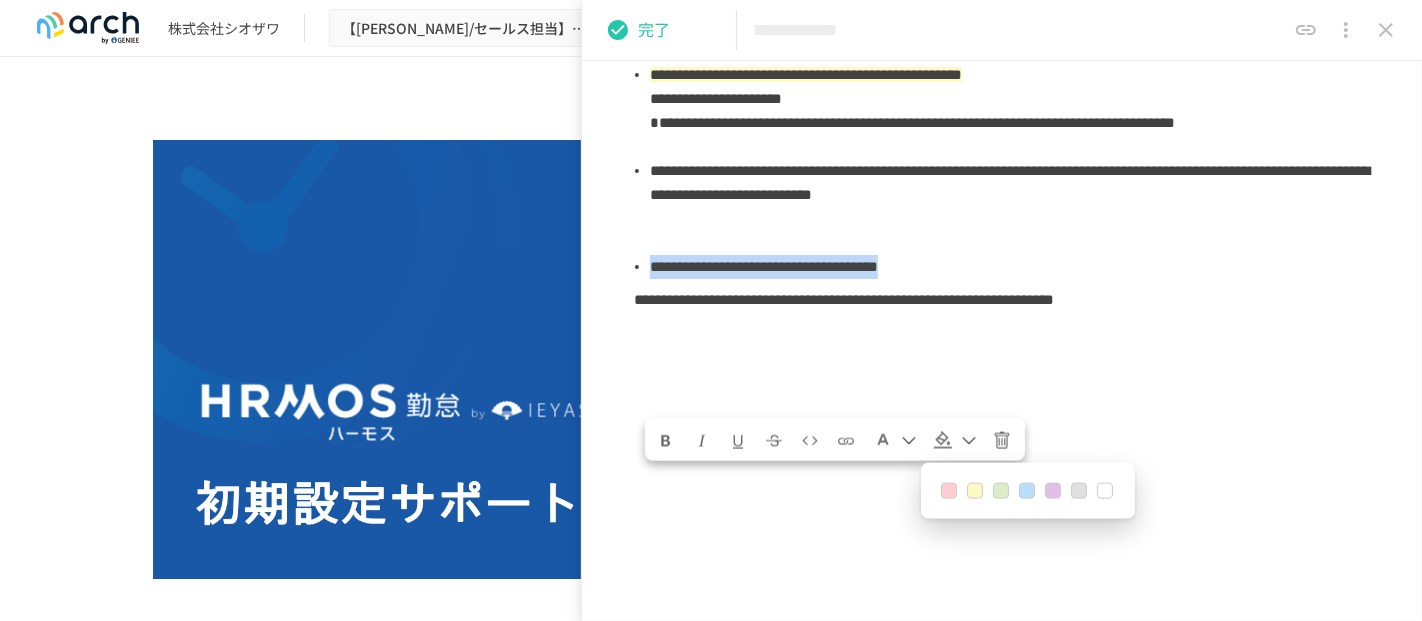 click at bounding box center [975, 491] 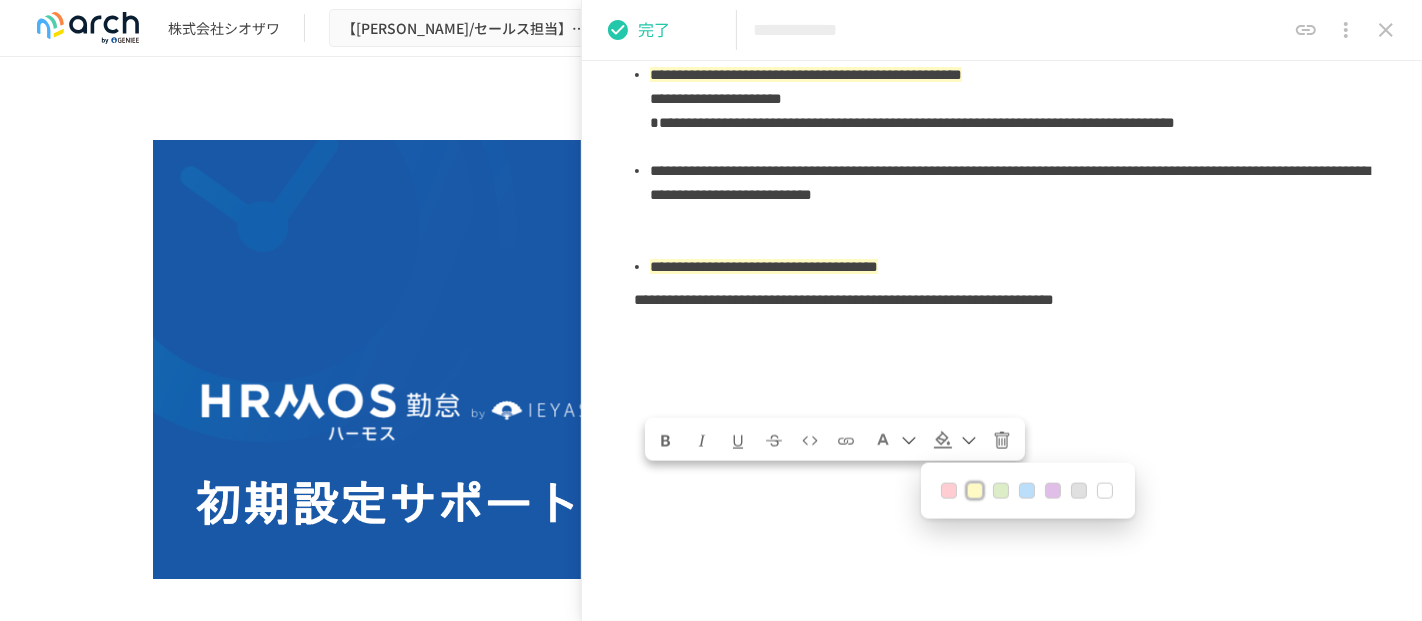 click on "**********" at bounding box center [1010, 182] 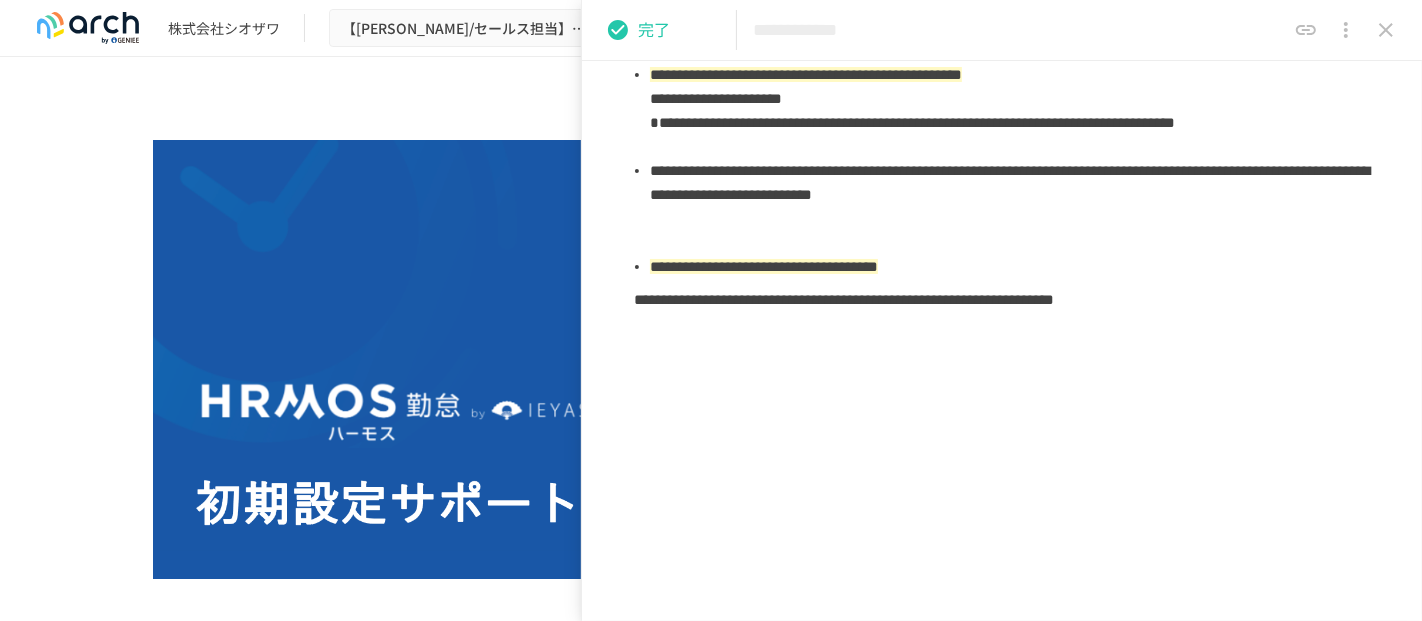 click on "**********" at bounding box center [1010, 207] 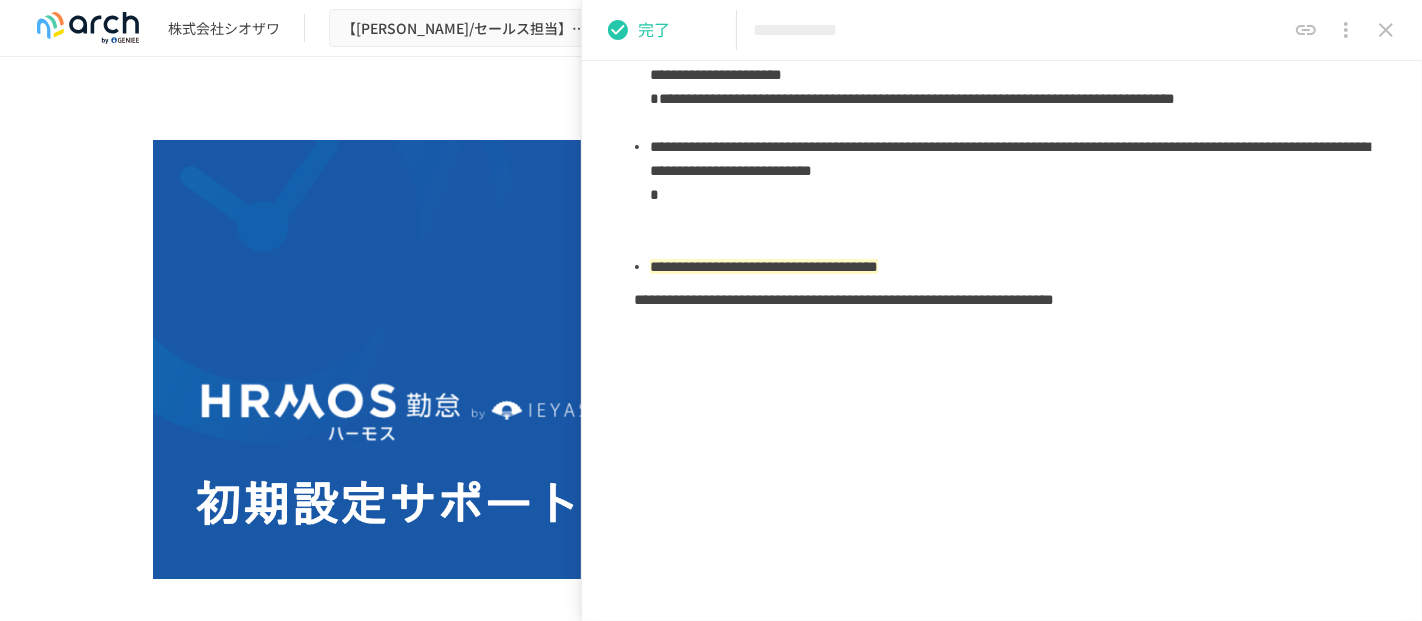 click on "**********" at bounding box center (1010, 195) 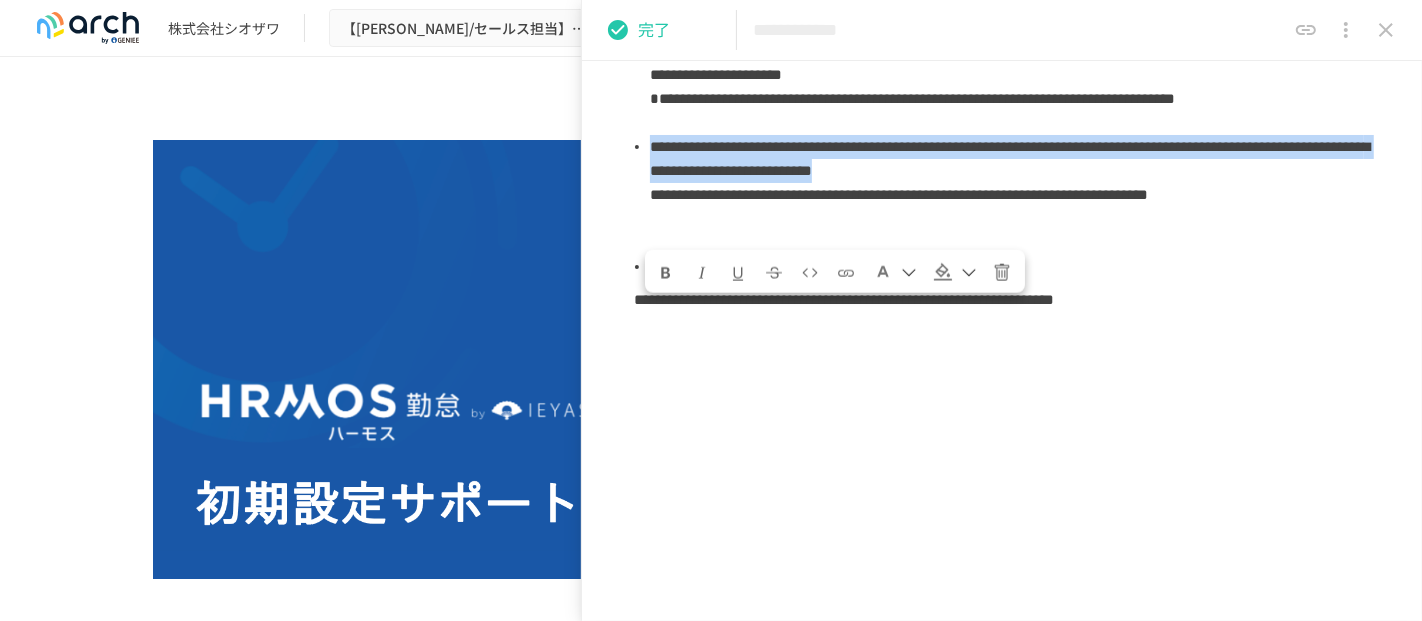 drag, startPoint x: 760, startPoint y: 359, endPoint x: 651, endPoint y: 292, distance: 127.9453 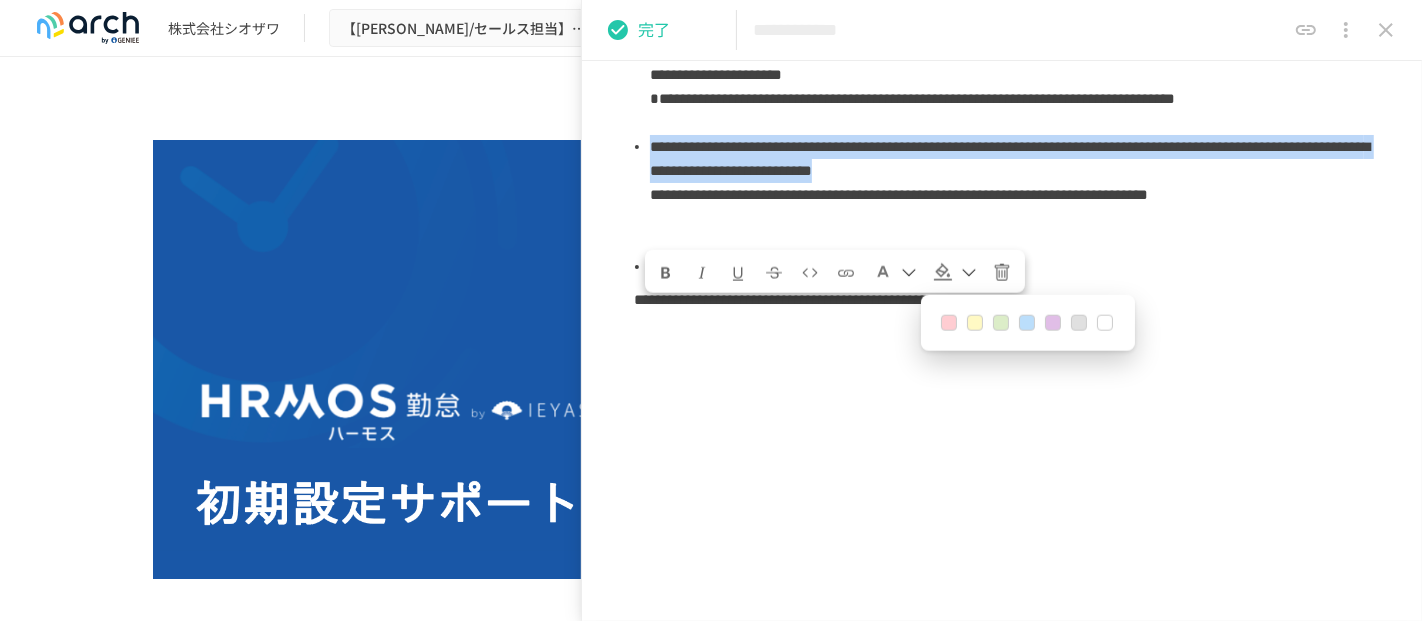 click at bounding box center (975, 323) 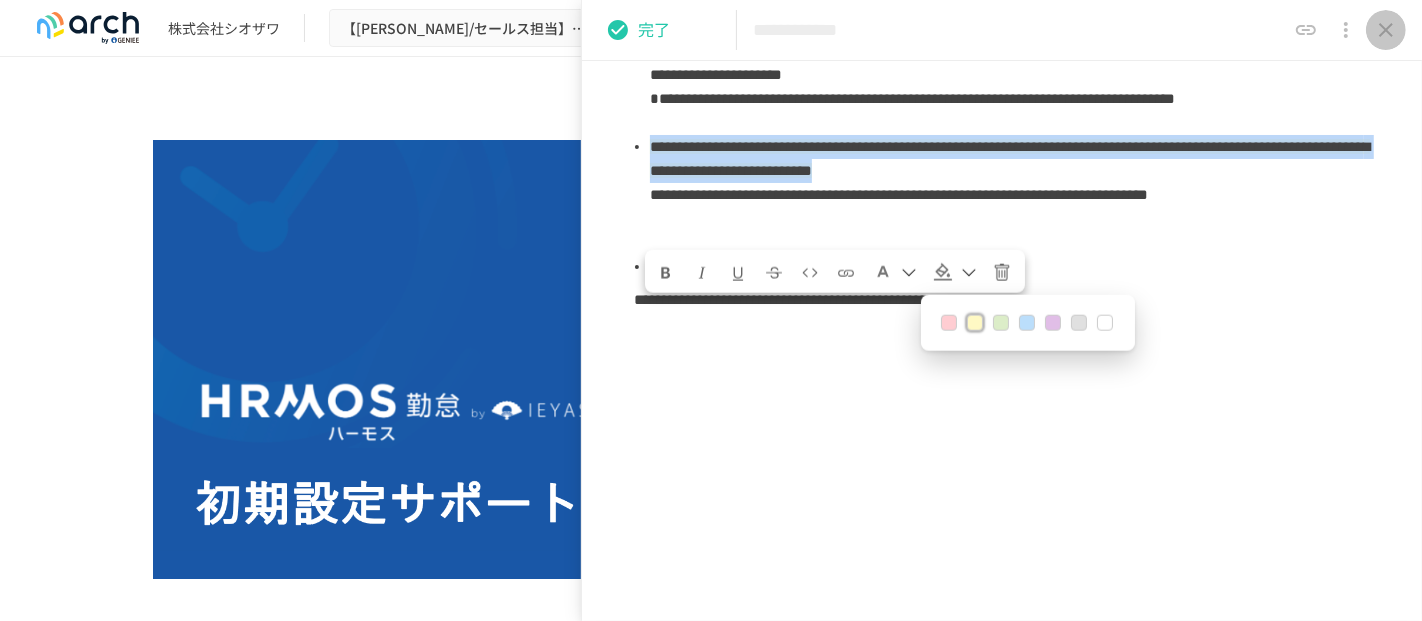 click 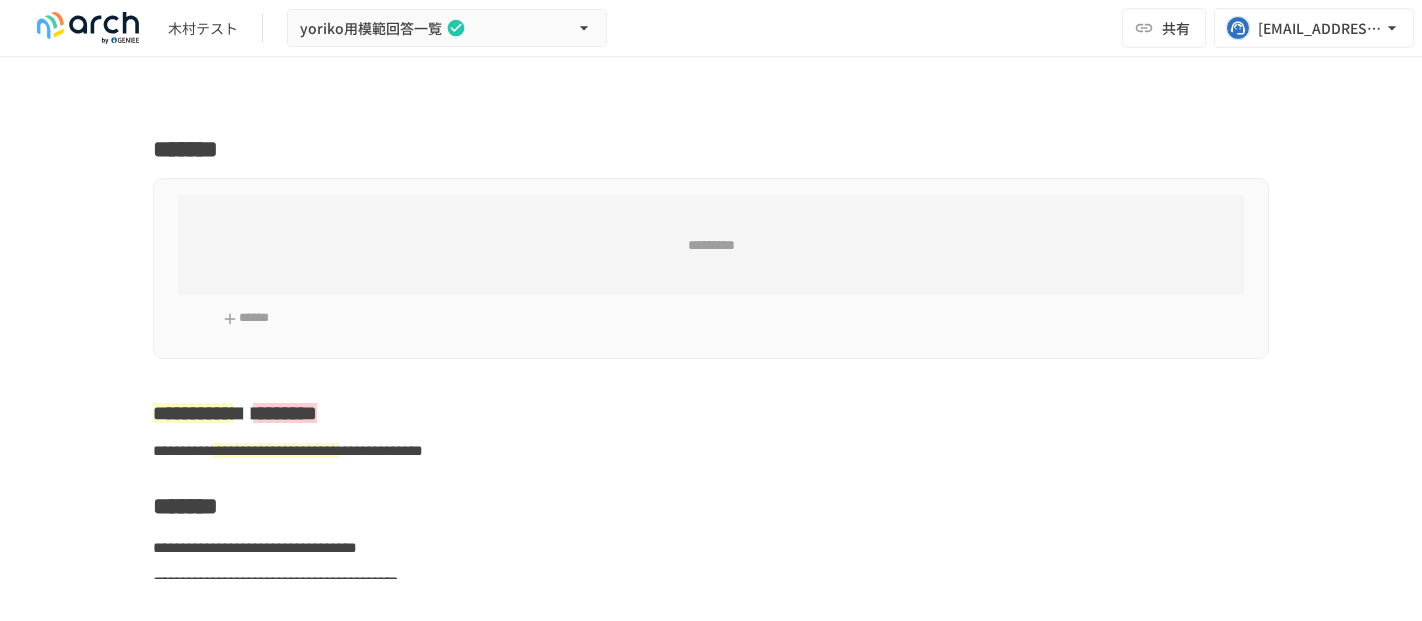 scroll, scrollTop: 0, scrollLeft: 0, axis: both 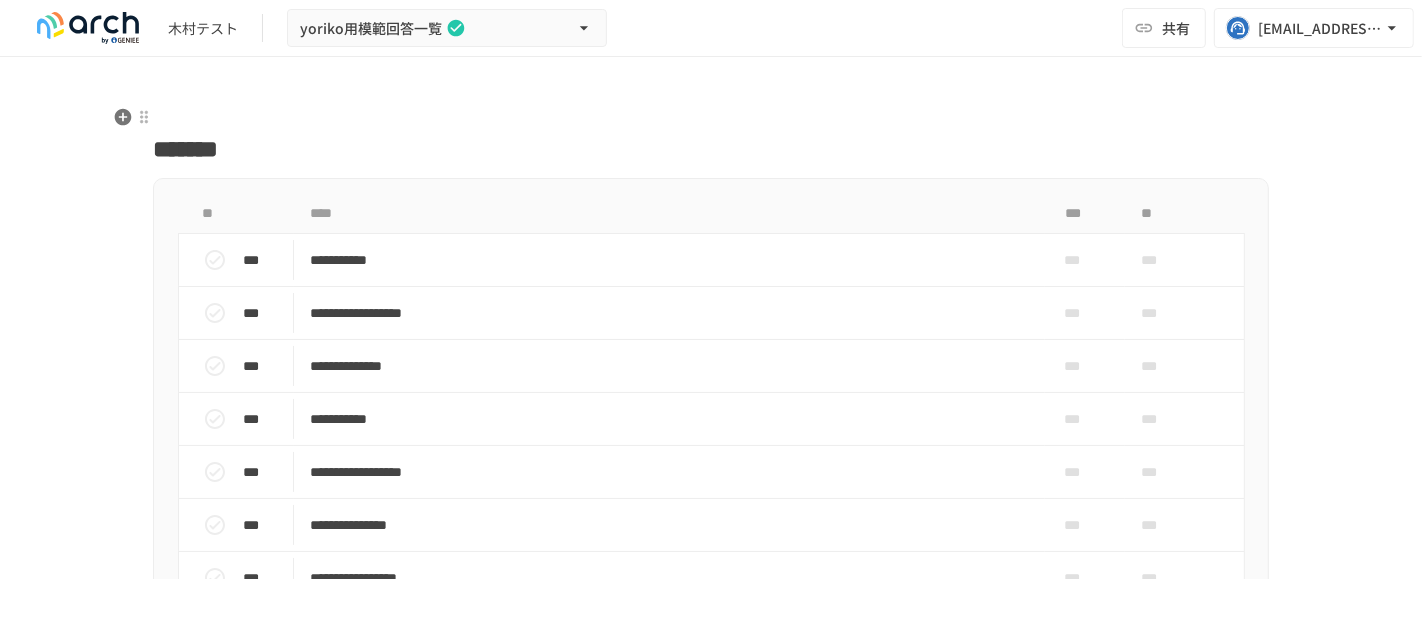 click on "**********" at bounding box center (711, 7709) 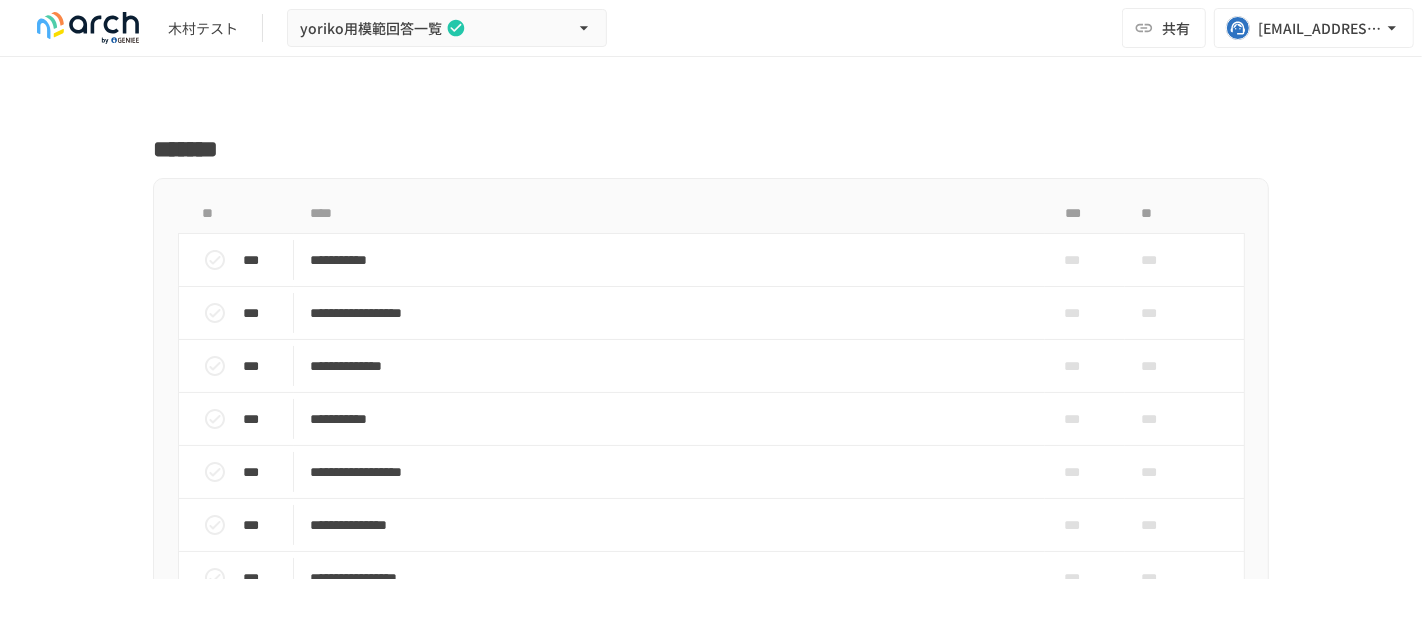 click on "木村テスト yoriko用模範回答一覧 共有 yoriko.kimura@bizreach.co.jp" at bounding box center [711, 28] 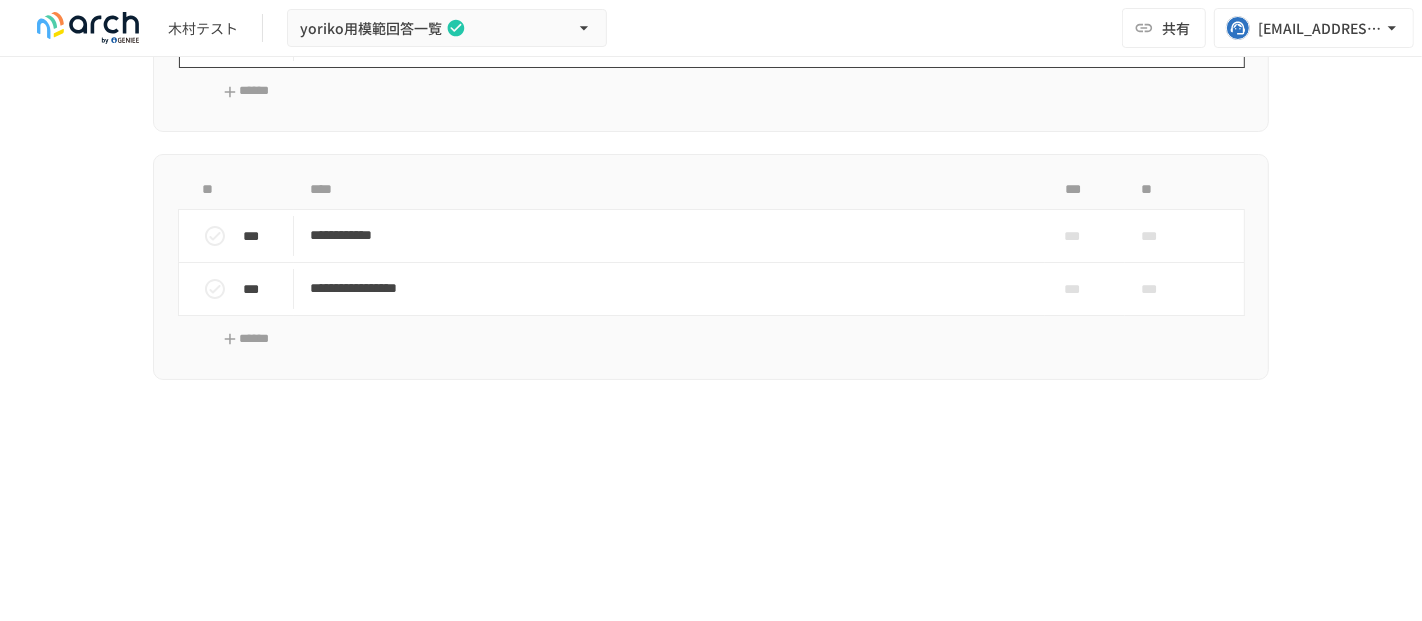 scroll, scrollTop: 14846, scrollLeft: 0, axis: vertical 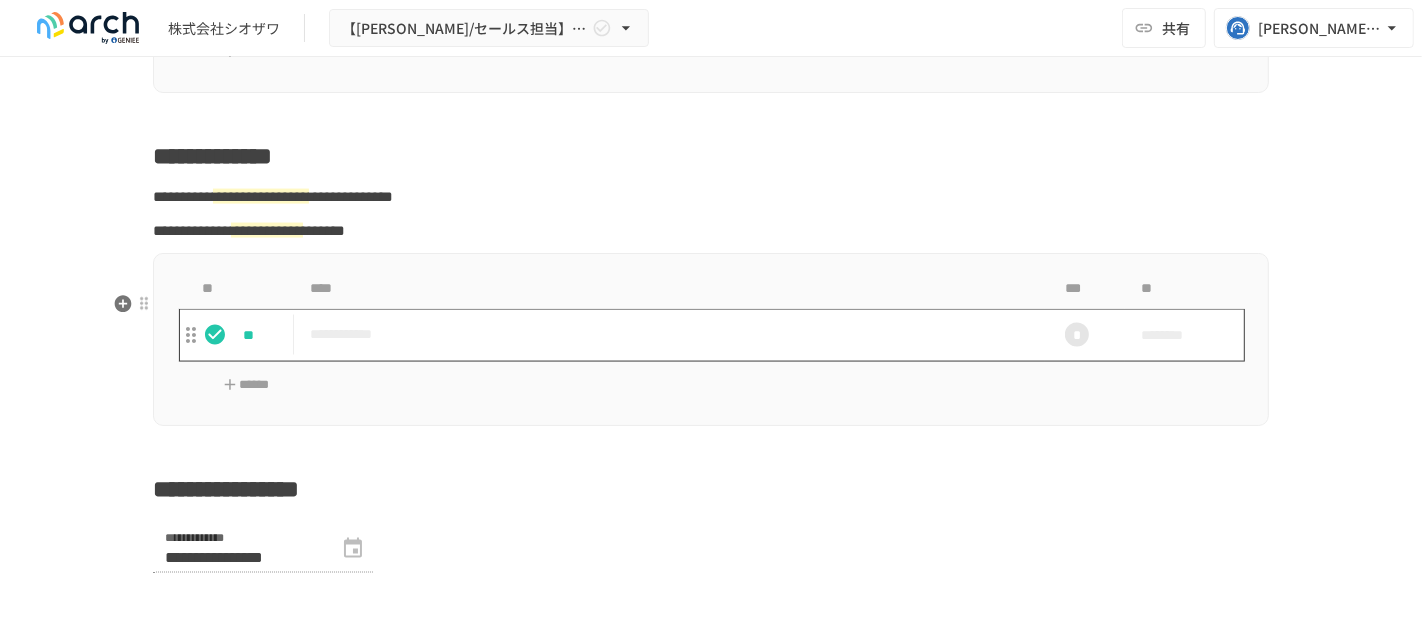 click on "**********" at bounding box center (669, 334) 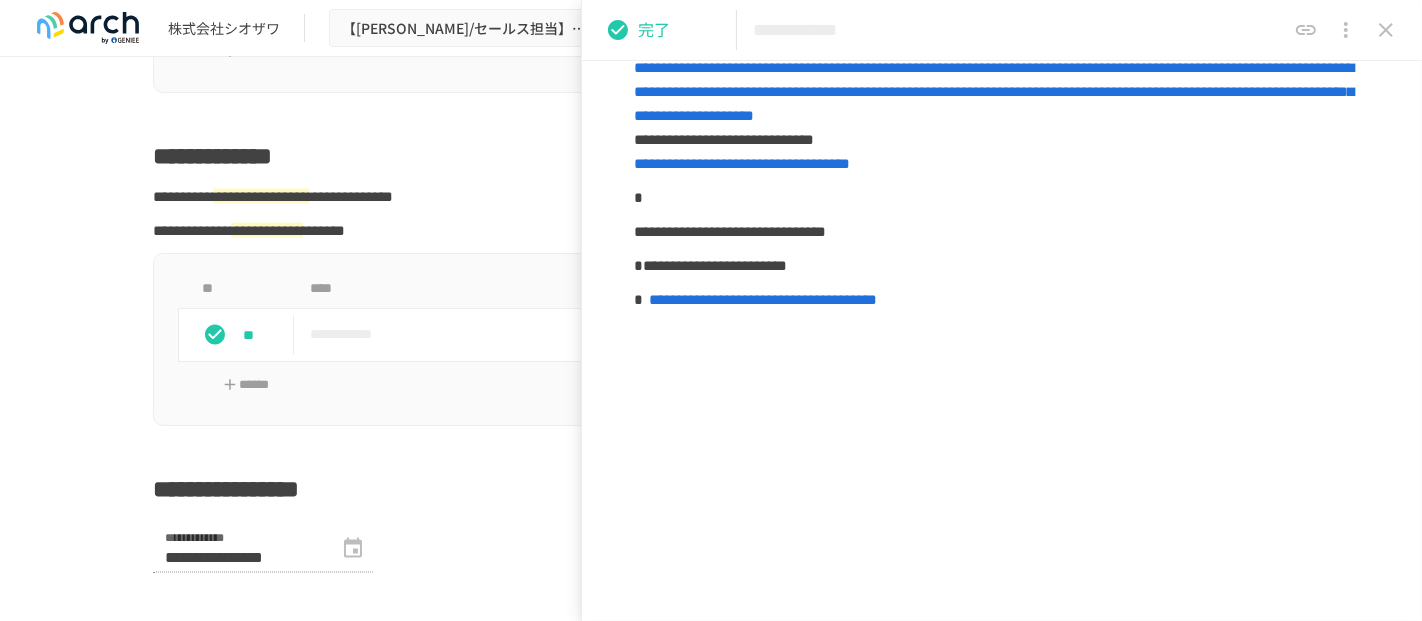 scroll, scrollTop: 1286, scrollLeft: 0, axis: vertical 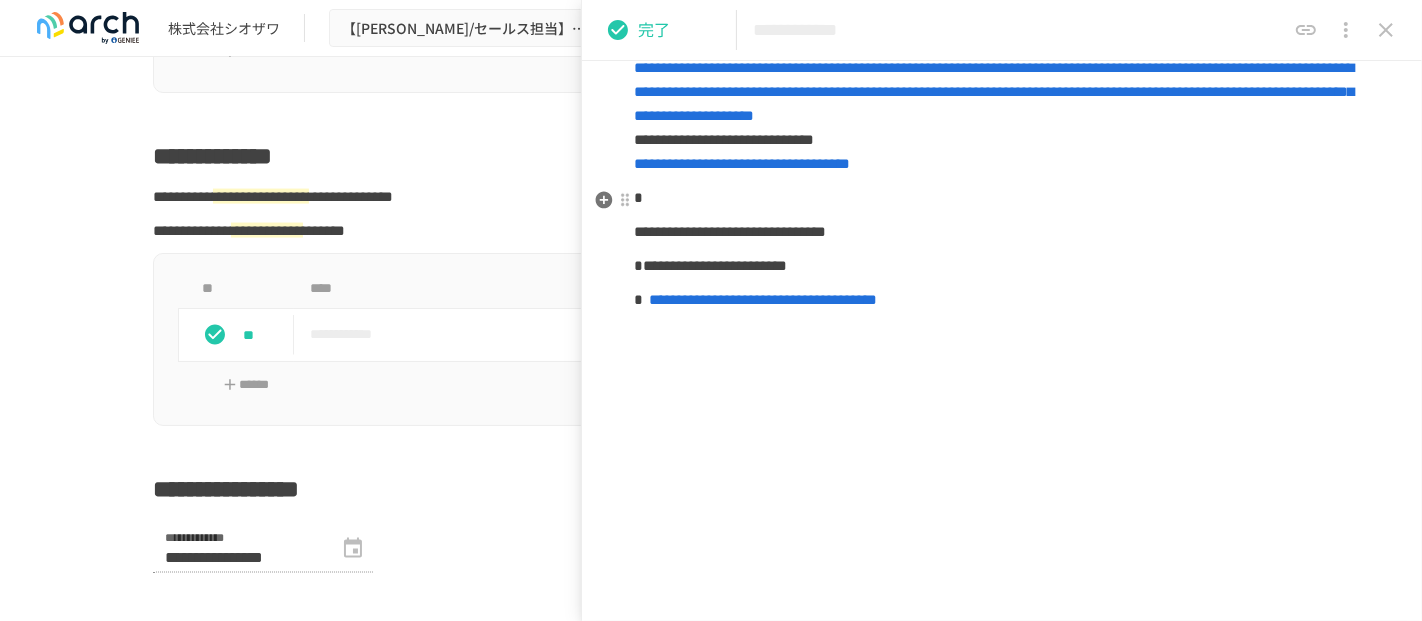 click on "**********" at bounding box center [1002, -353] 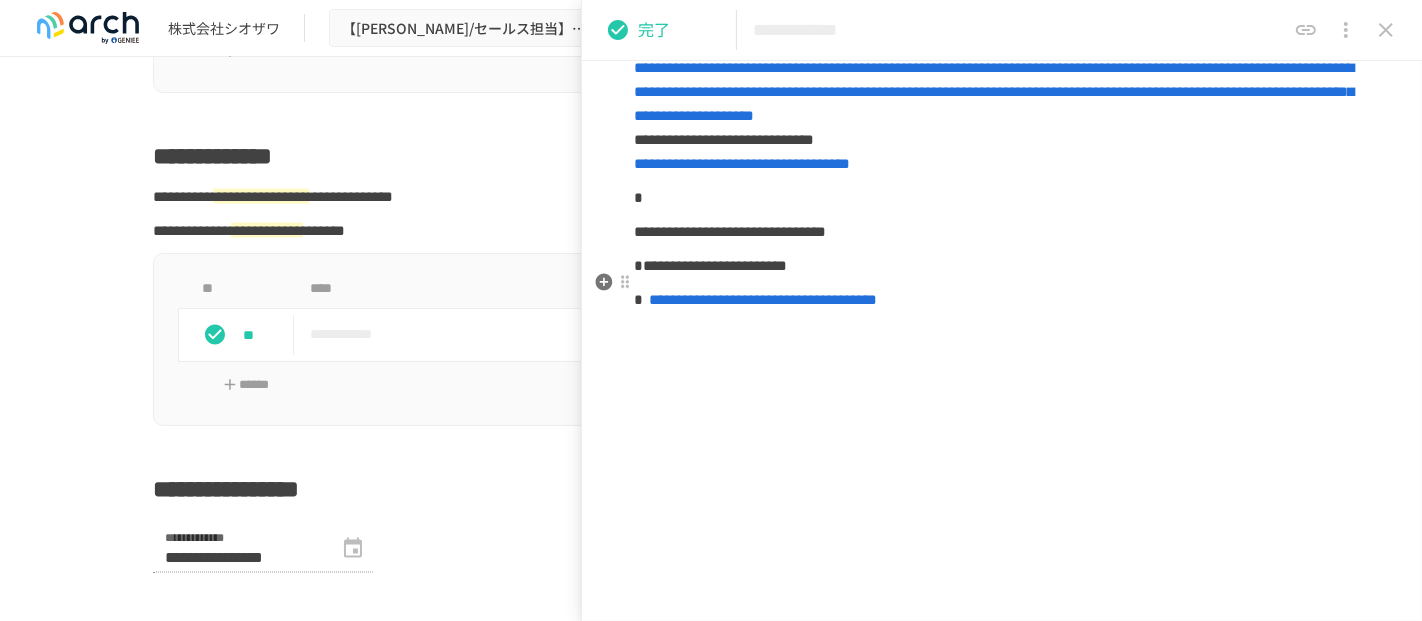 click on "**********" at bounding box center [994, 91] 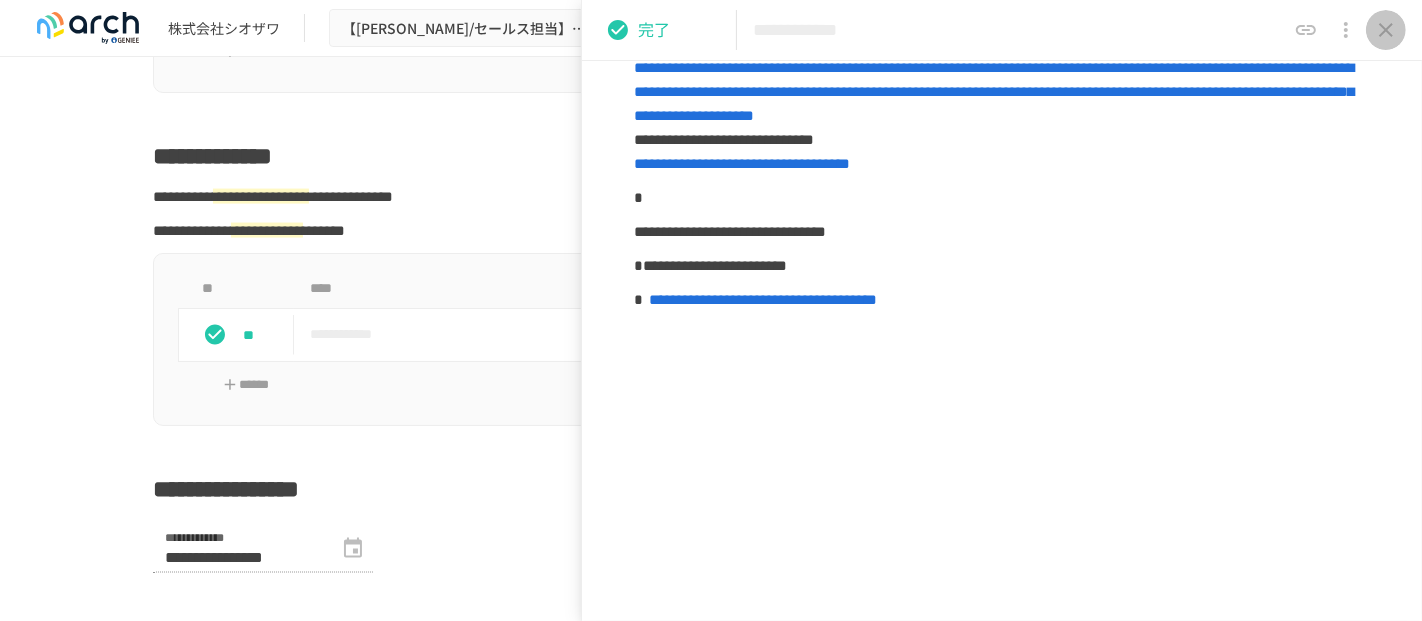 click 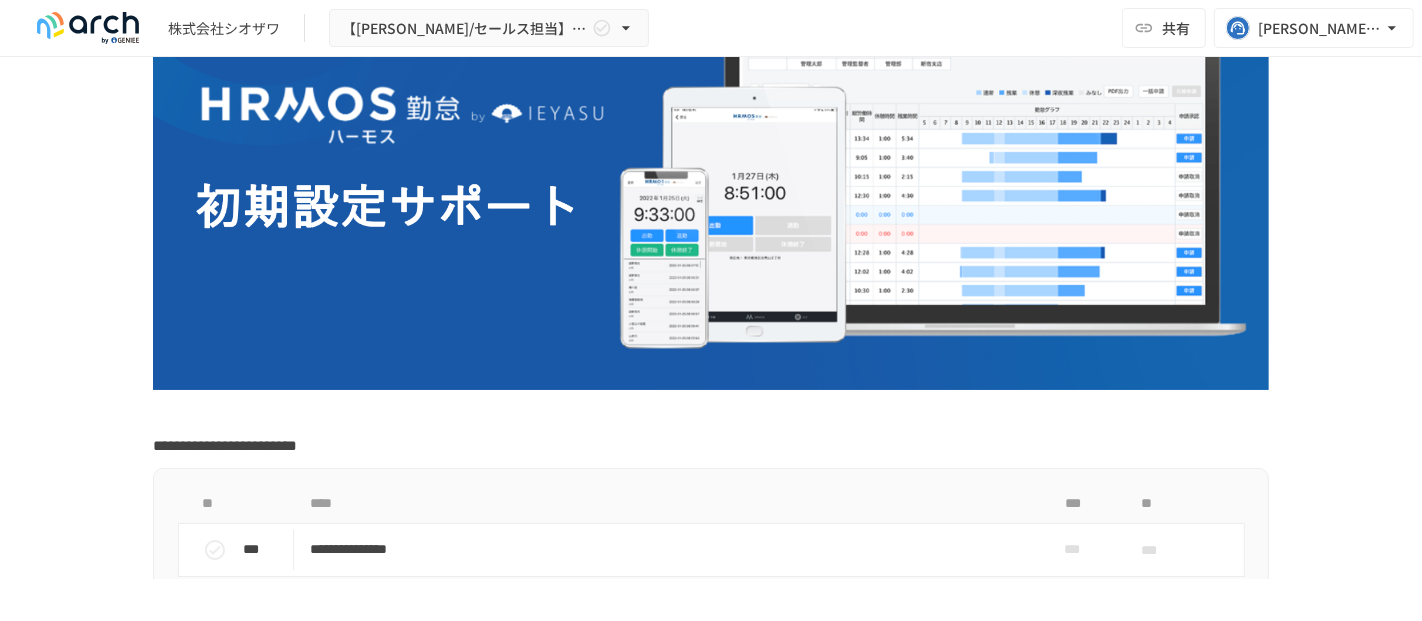 scroll, scrollTop: 251, scrollLeft: 0, axis: vertical 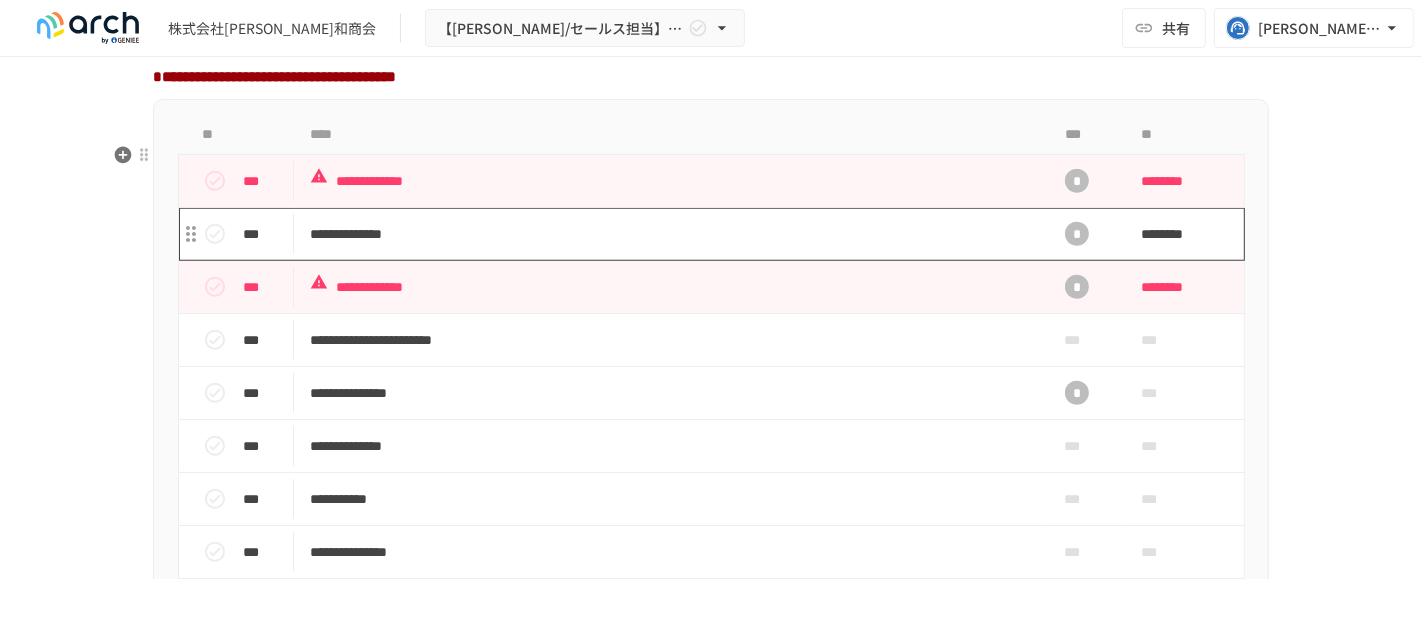 click on "**********" at bounding box center (669, 234) 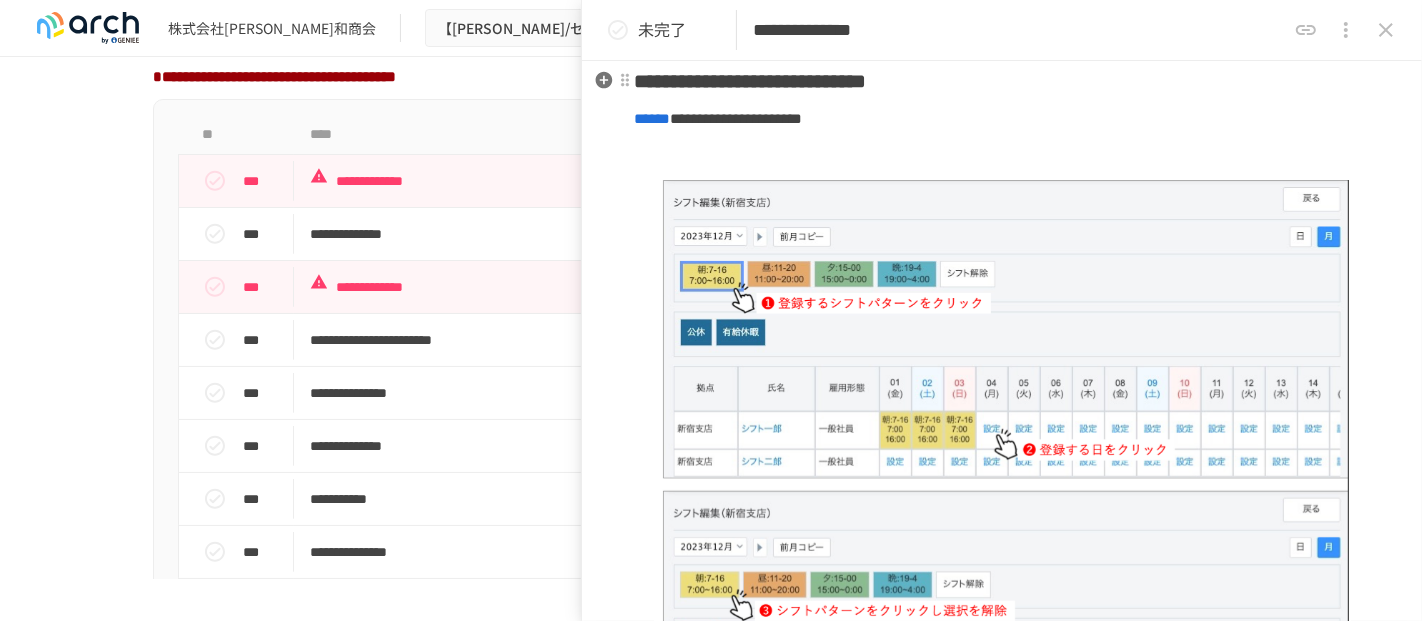 scroll, scrollTop: 24, scrollLeft: 0, axis: vertical 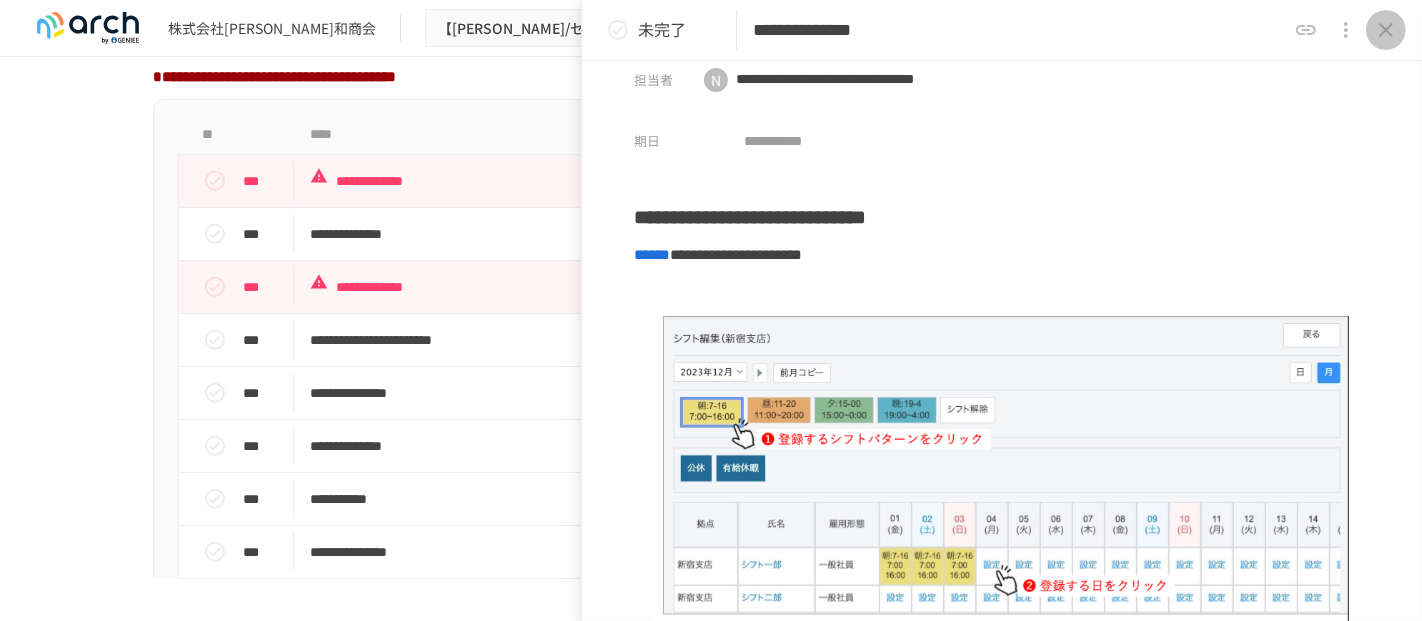 click 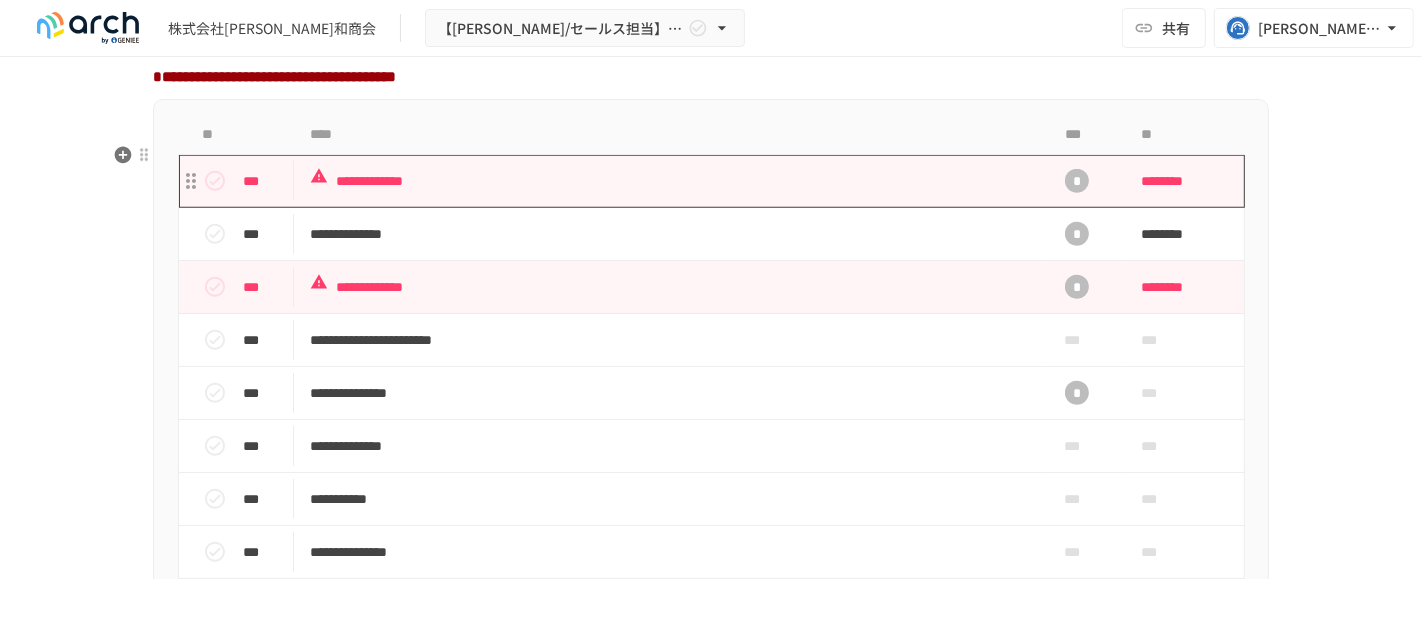 click on "**********" at bounding box center [669, 181] 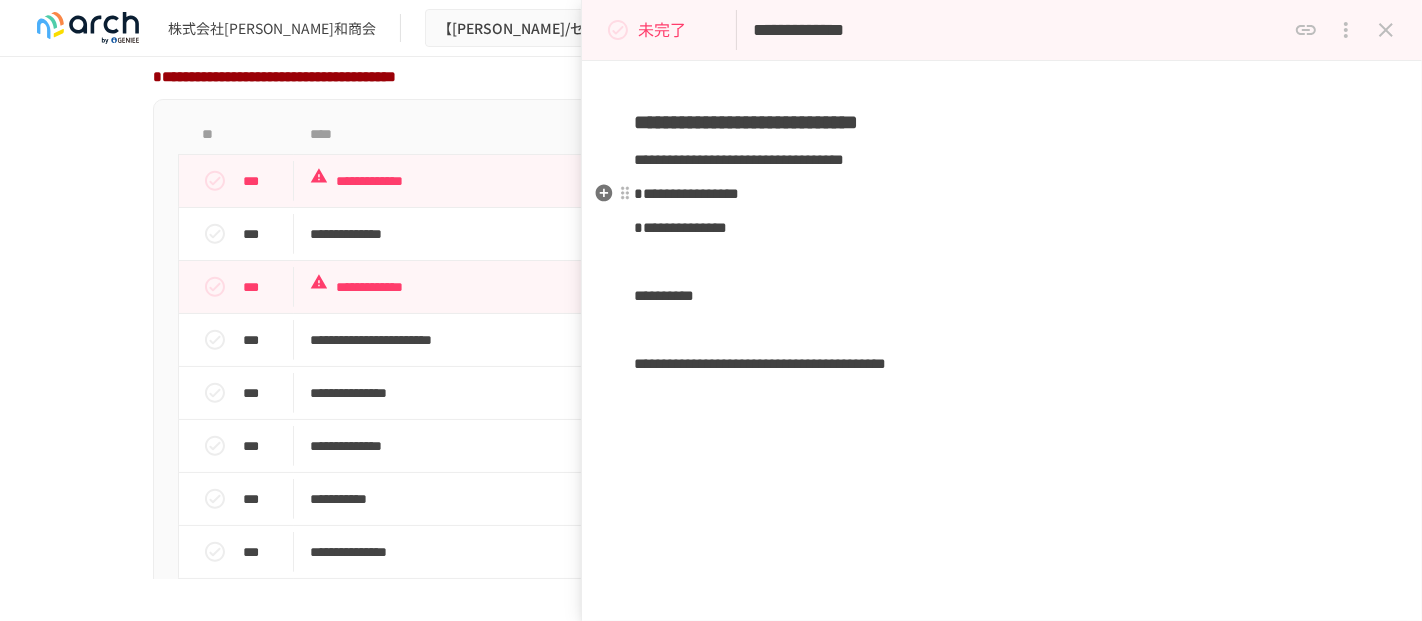 scroll, scrollTop: 120, scrollLeft: 0, axis: vertical 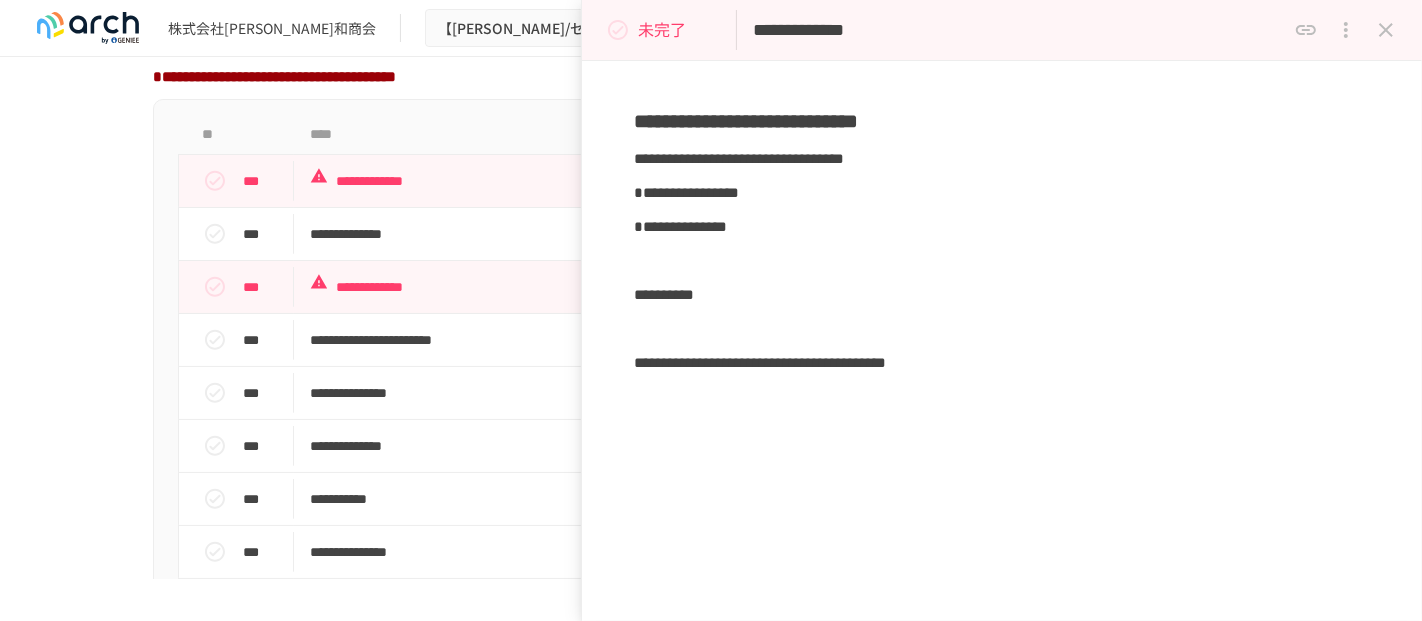 drag, startPoint x: 1394, startPoint y: 35, endPoint x: 707, endPoint y: 285, distance: 731.07385 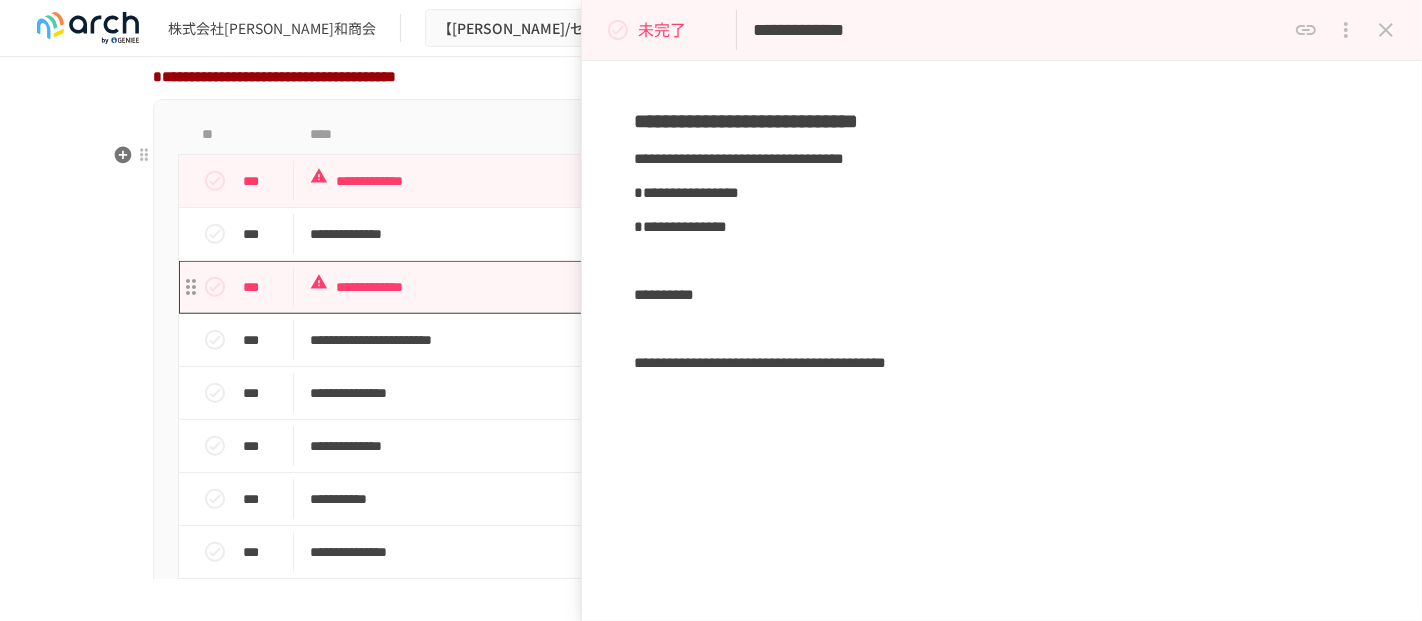 click on "**********" at bounding box center [669, 287] 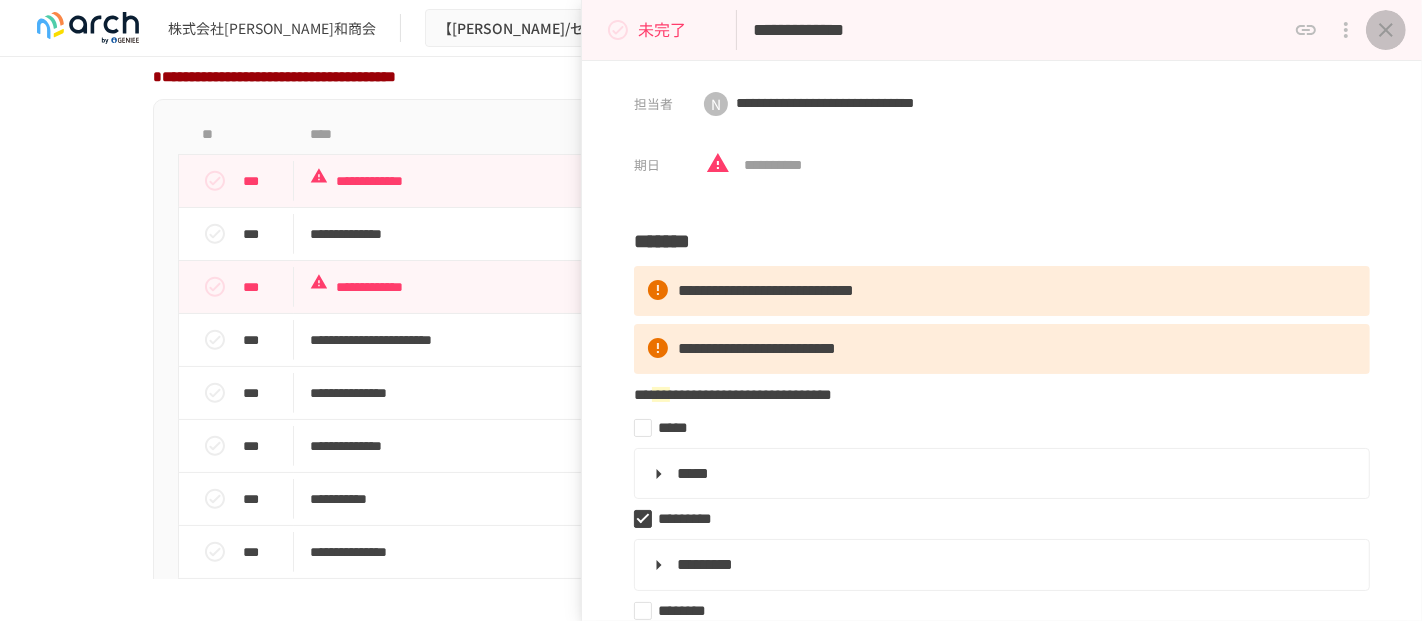click 